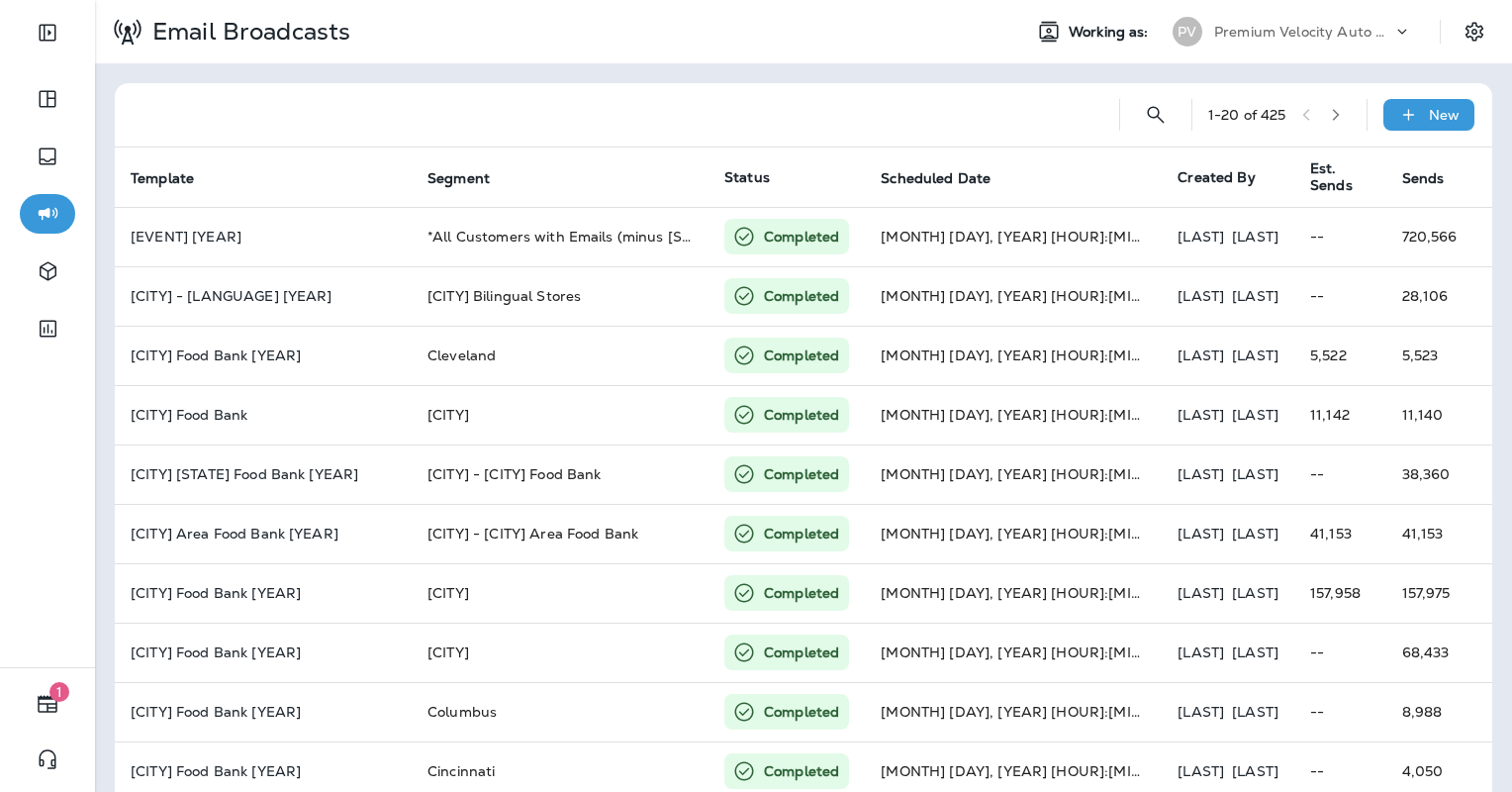 scroll, scrollTop: 0, scrollLeft: 0, axis: both 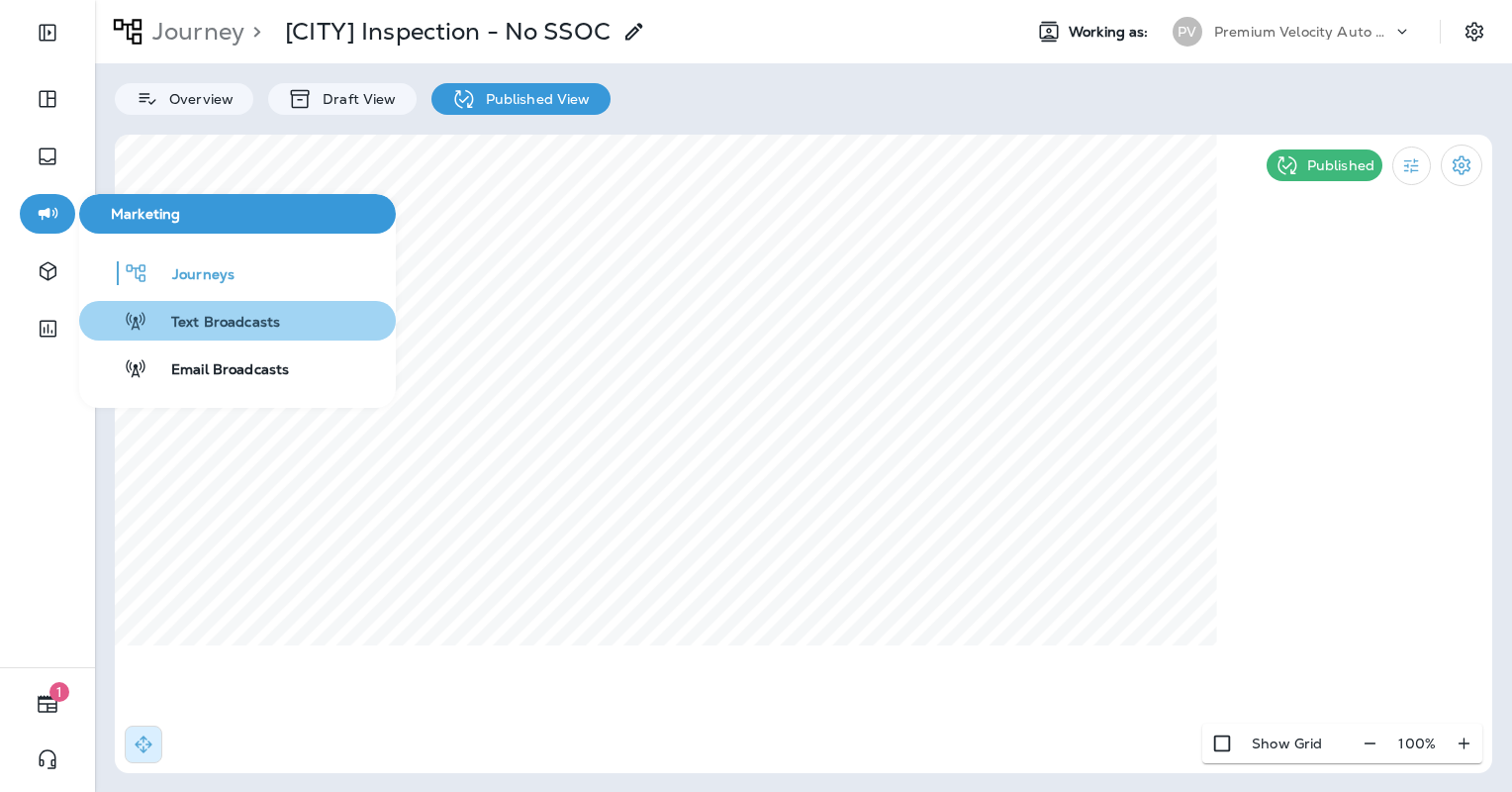 click on "Text Broadcasts" at bounding box center [214, 323] 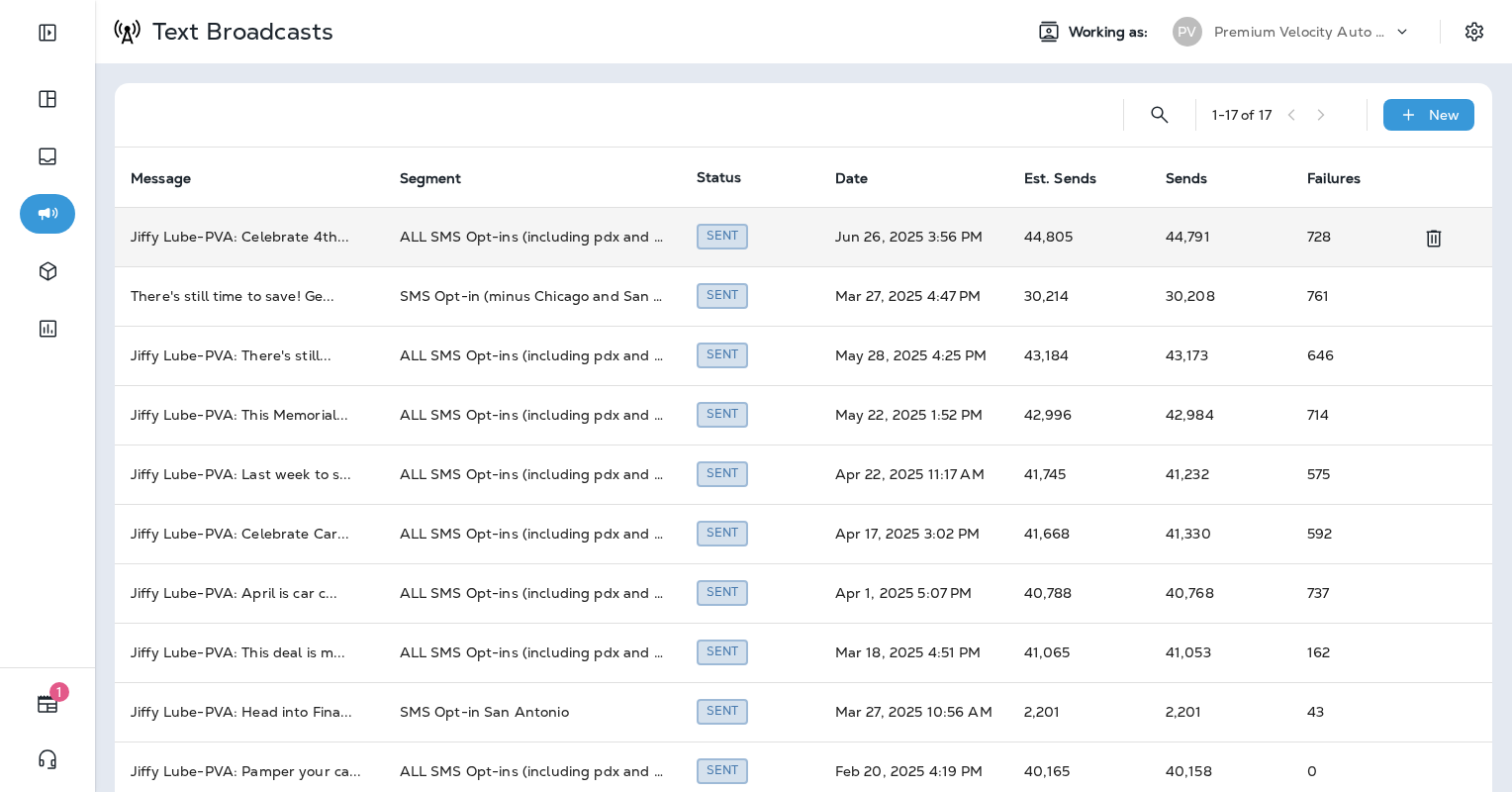 click on "ALL SMS Opt-ins (including pdx and chi)" at bounding box center (532, 237) 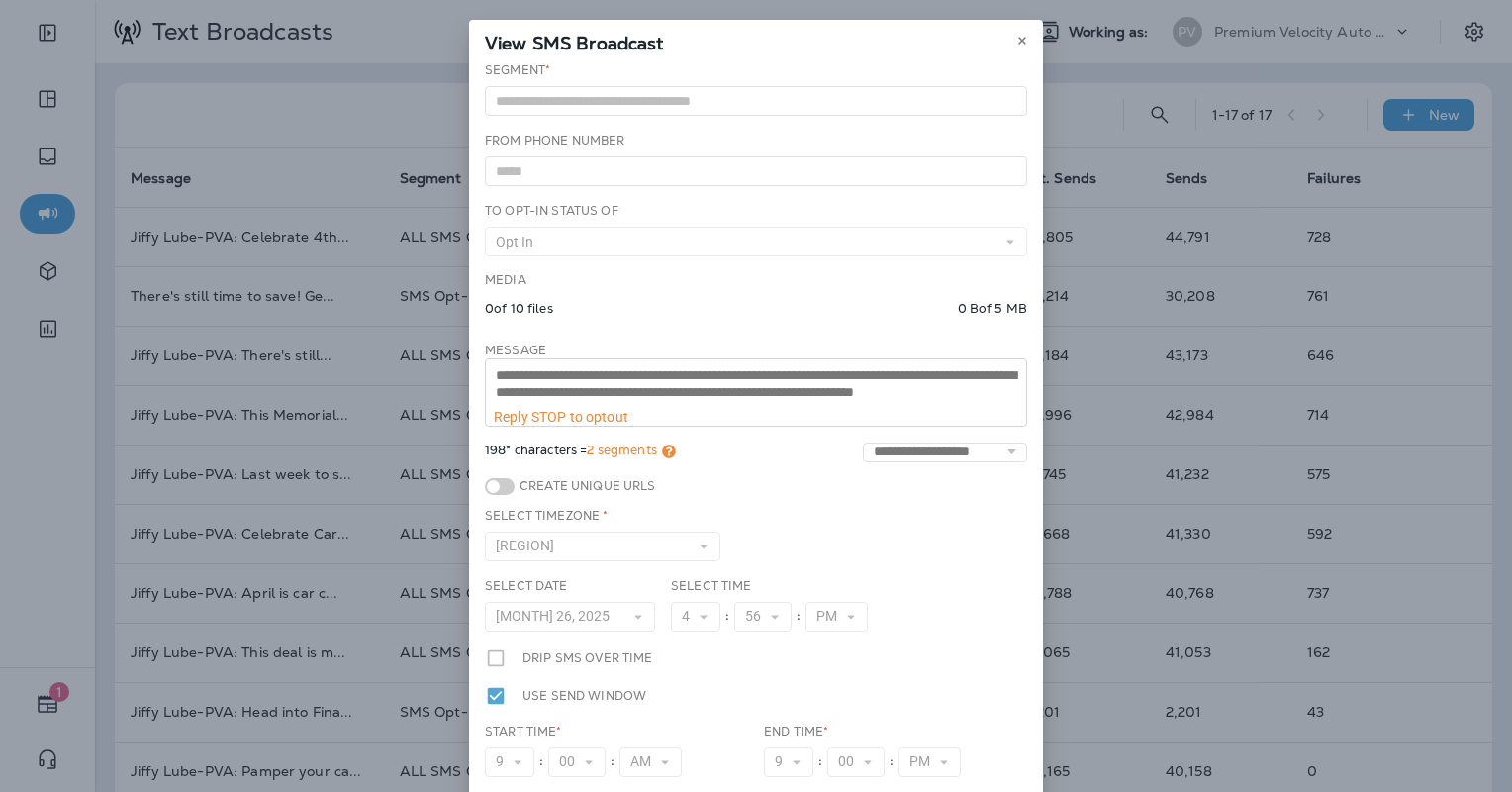 scroll, scrollTop: 16, scrollLeft: 0, axis: vertical 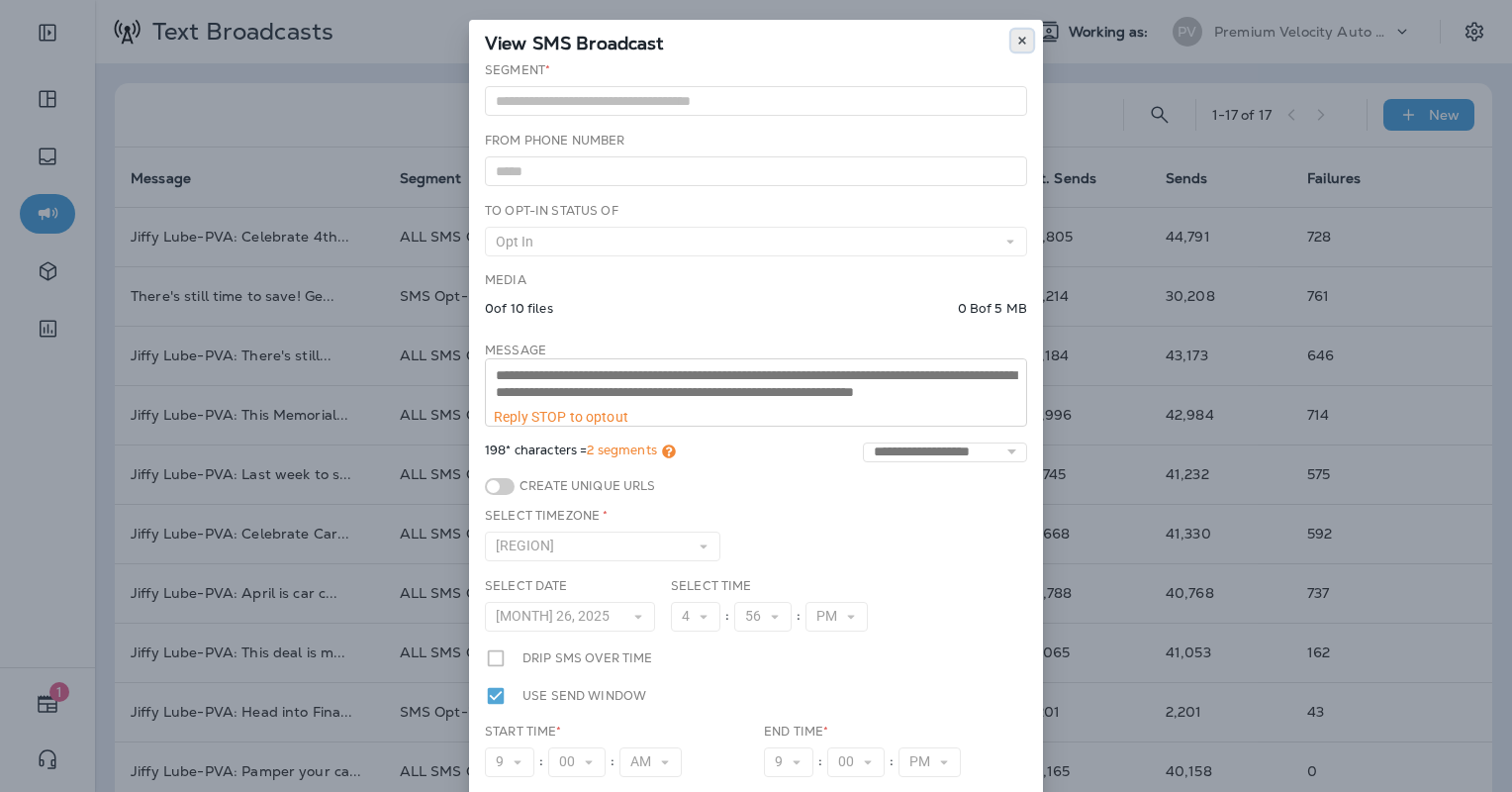 click at bounding box center (1022, 41) 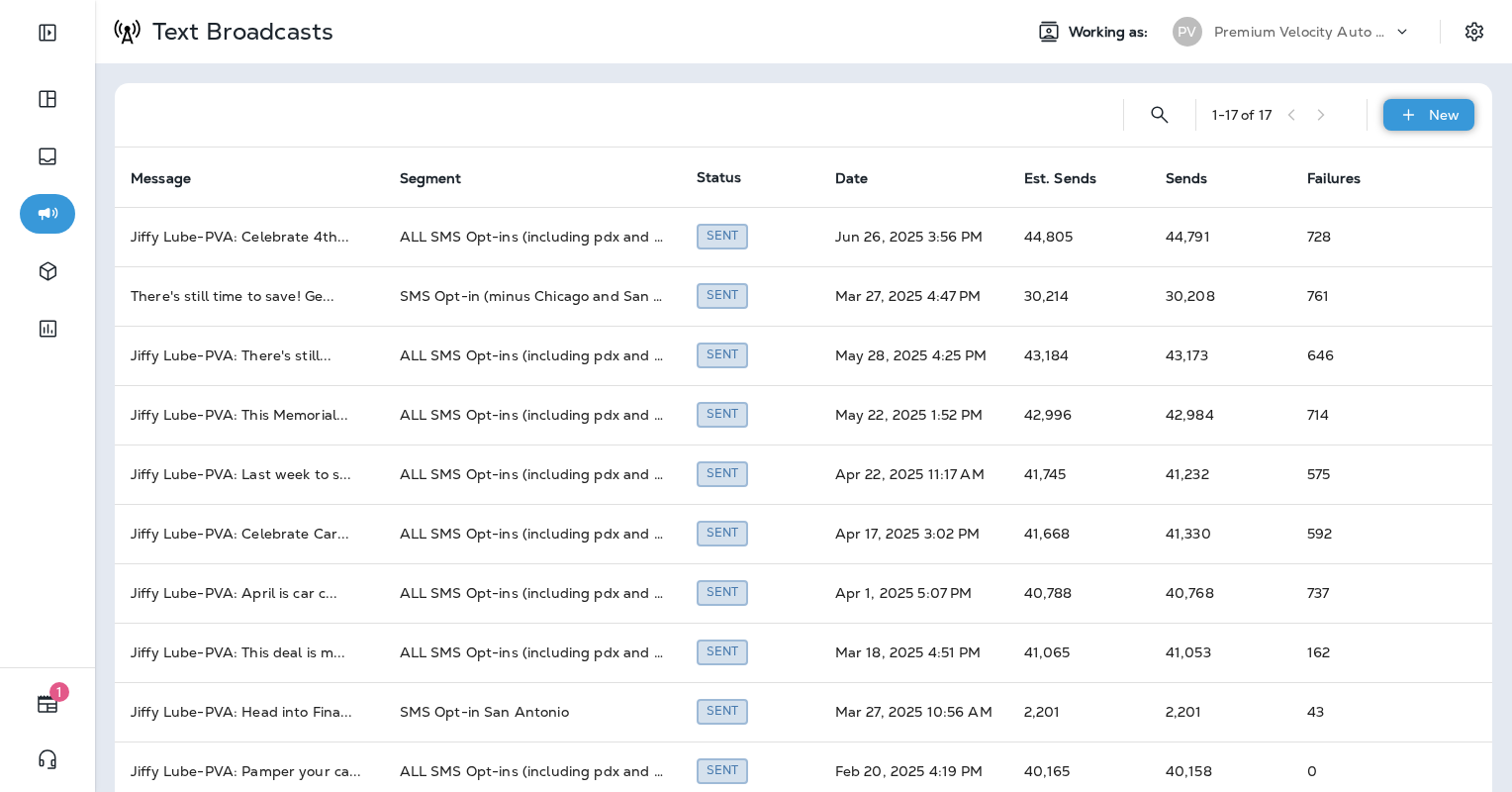 click on "New" at bounding box center [1429, 115] 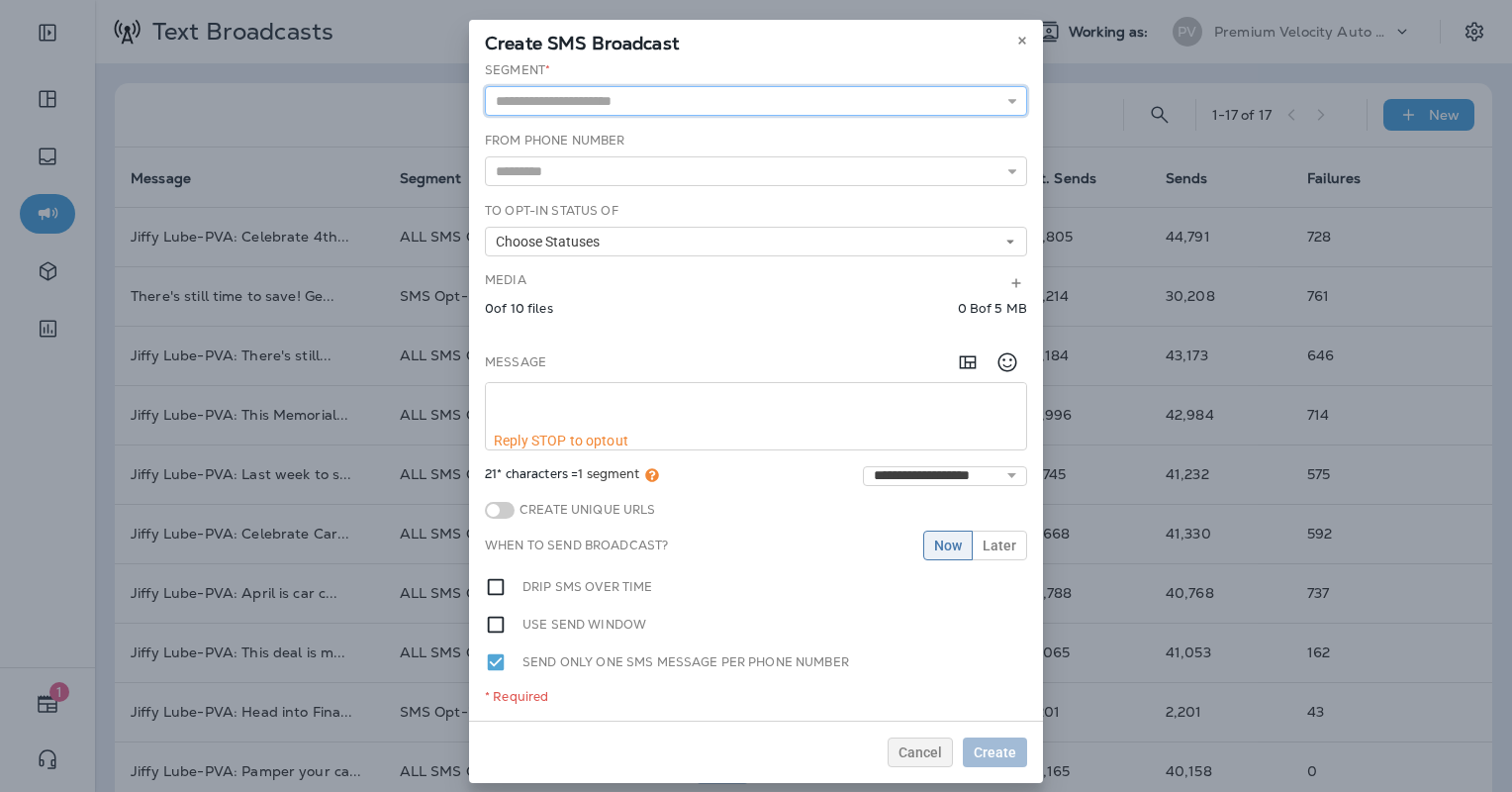 click at bounding box center (756, 101) 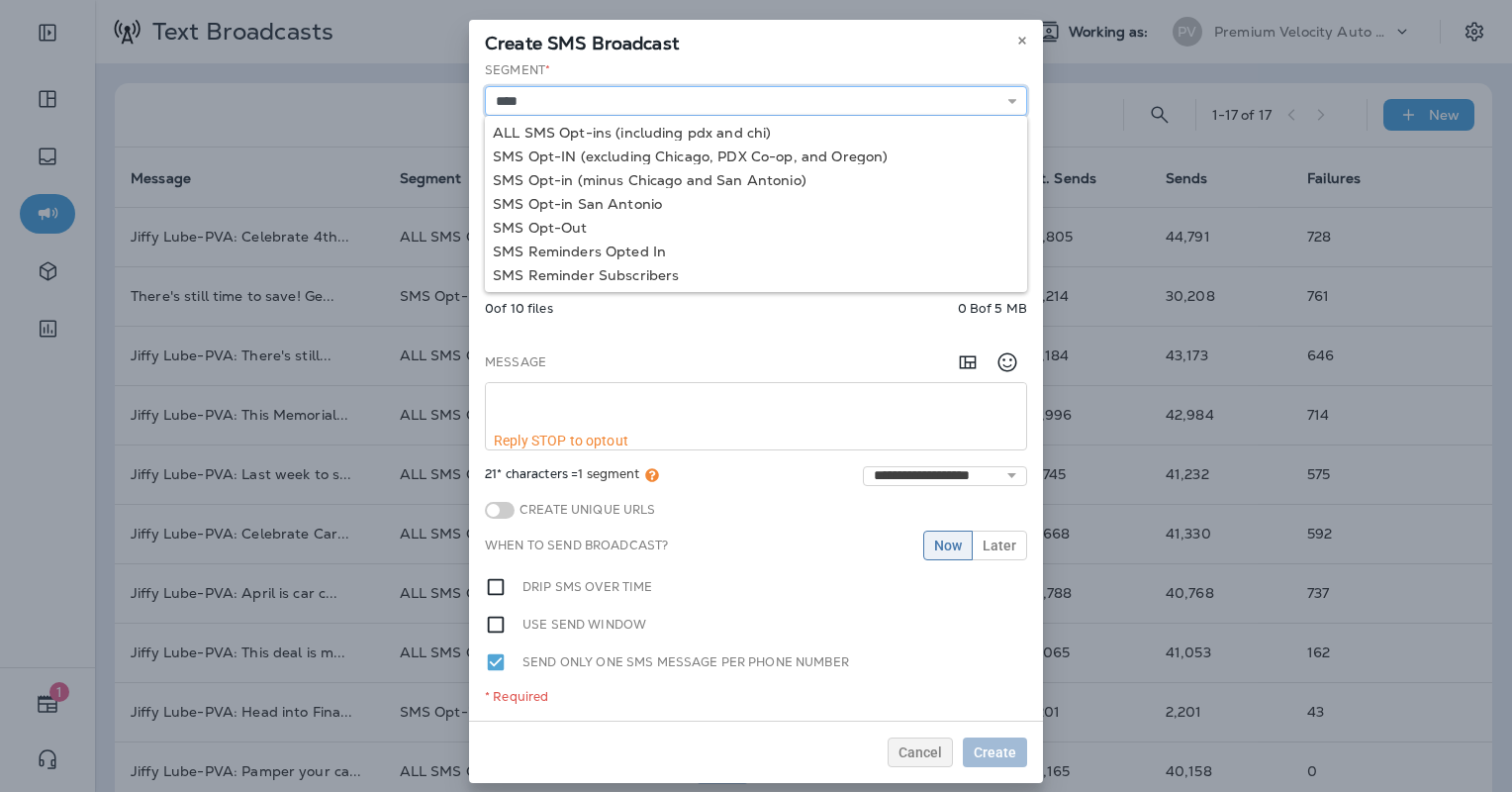 type on "**********" 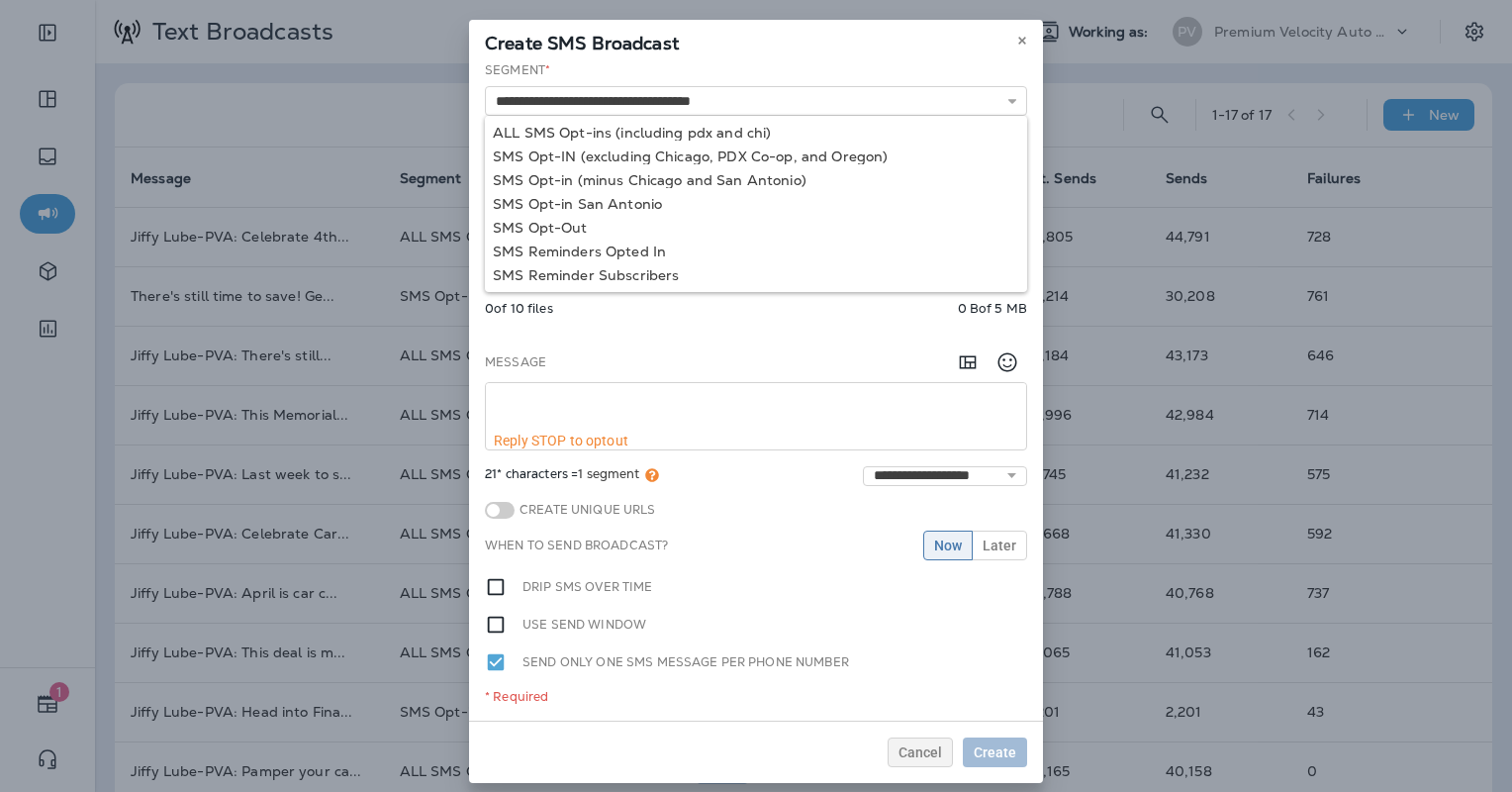 click on "**********" at bounding box center (756, 391) 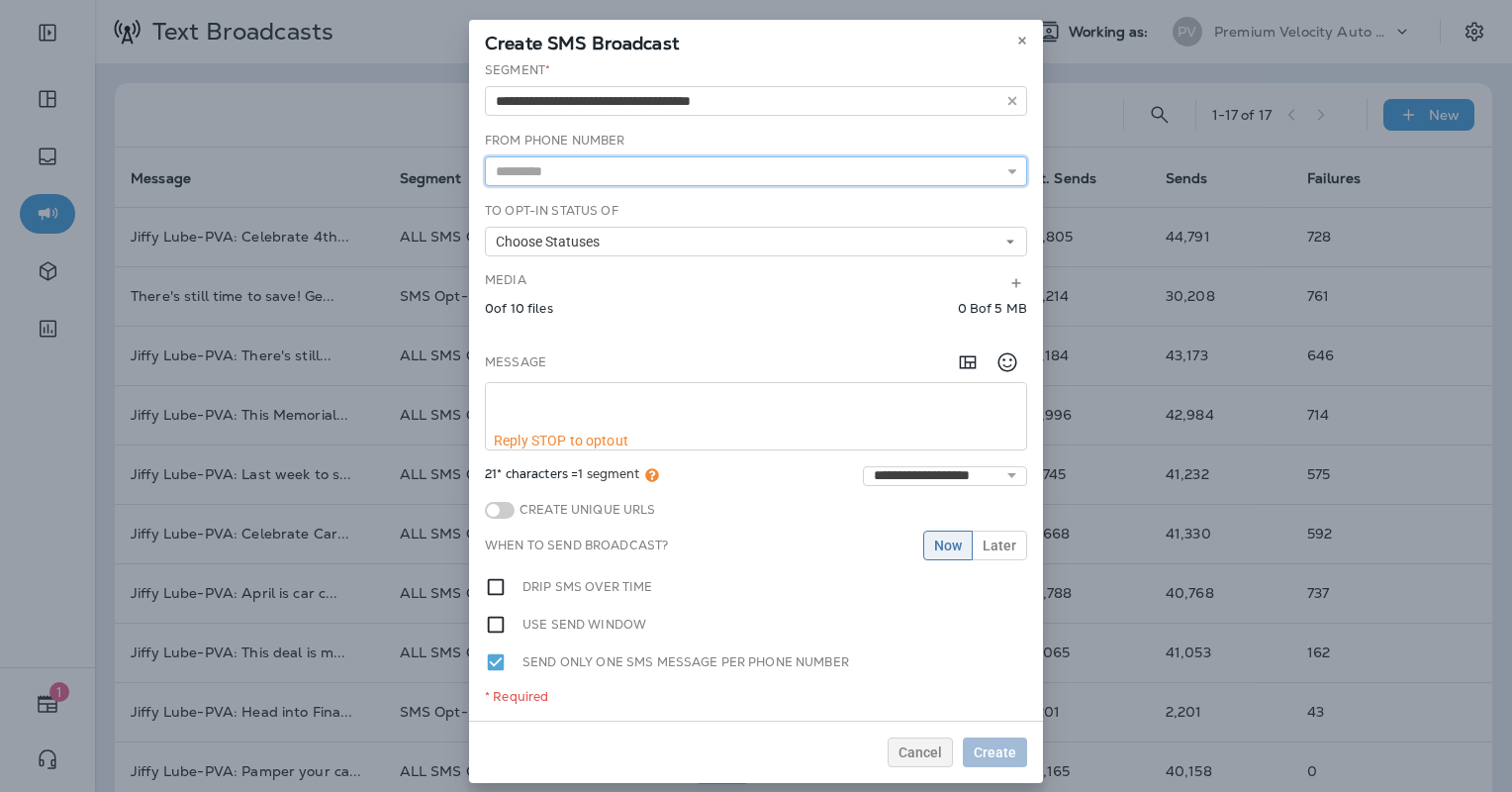 click at bounding box center (756, 171) 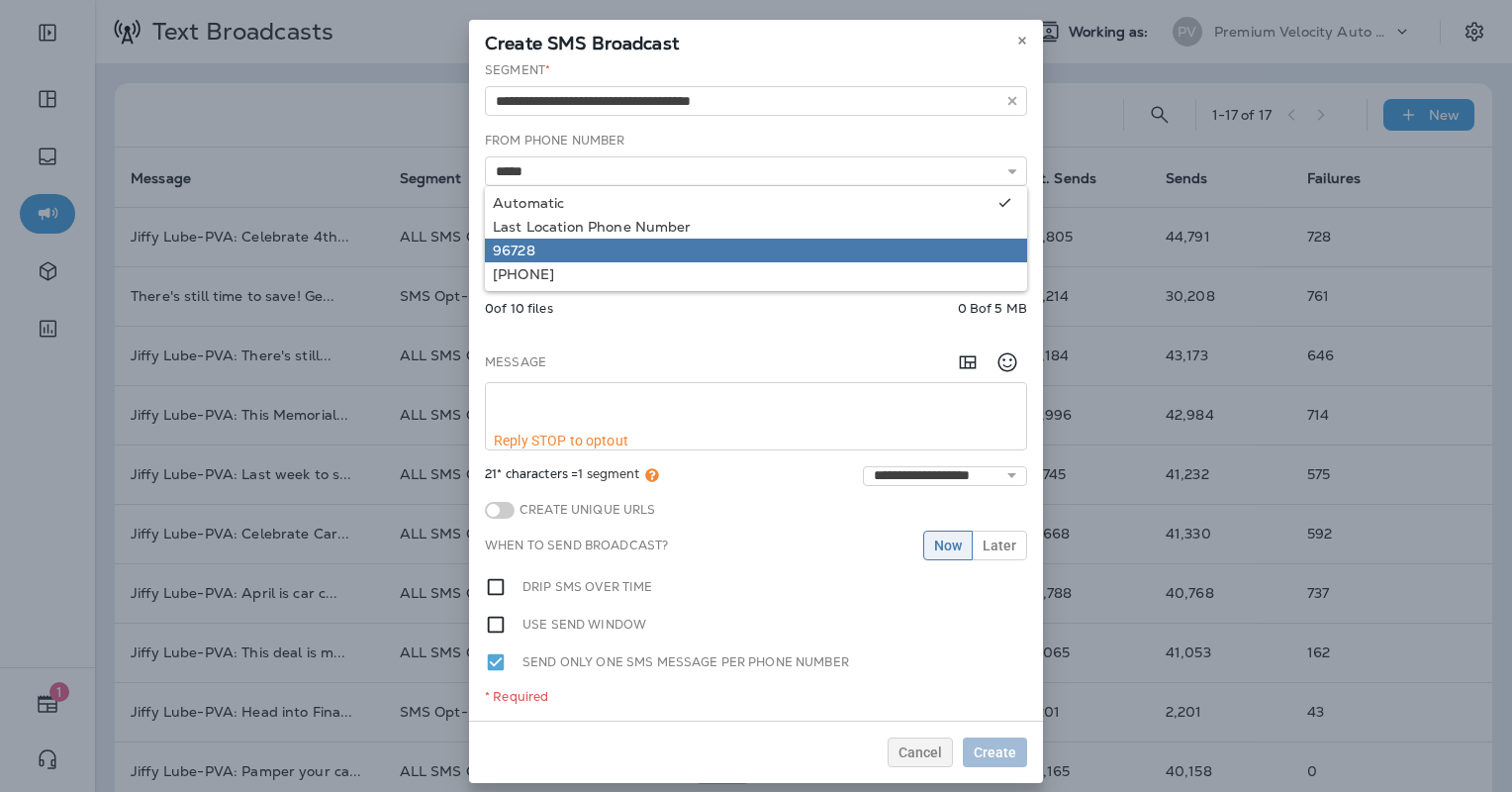 click on "**********" at bounding box center (756, 391) 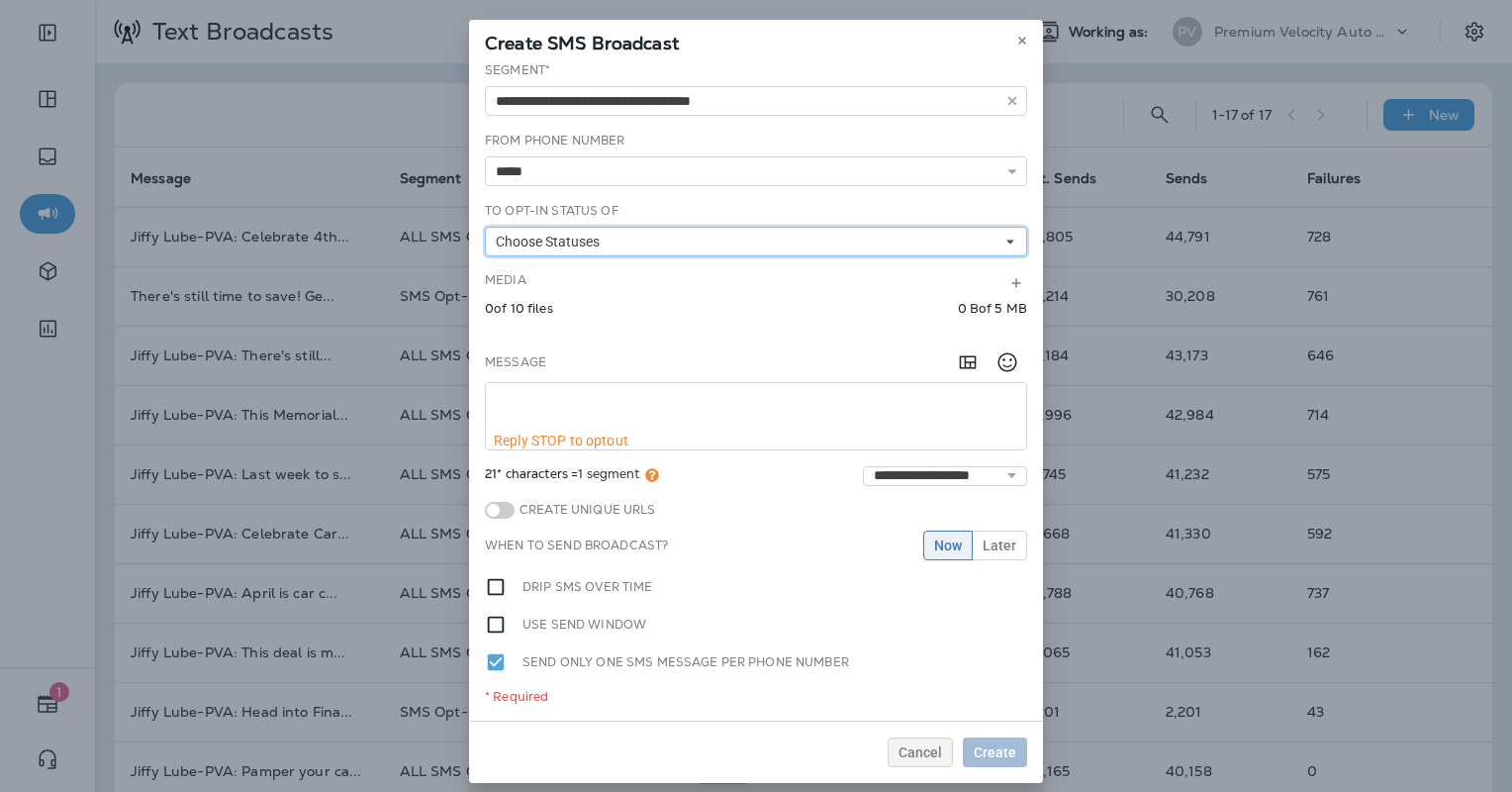click on "Choose Statuses" at bounding box center [756, 242] 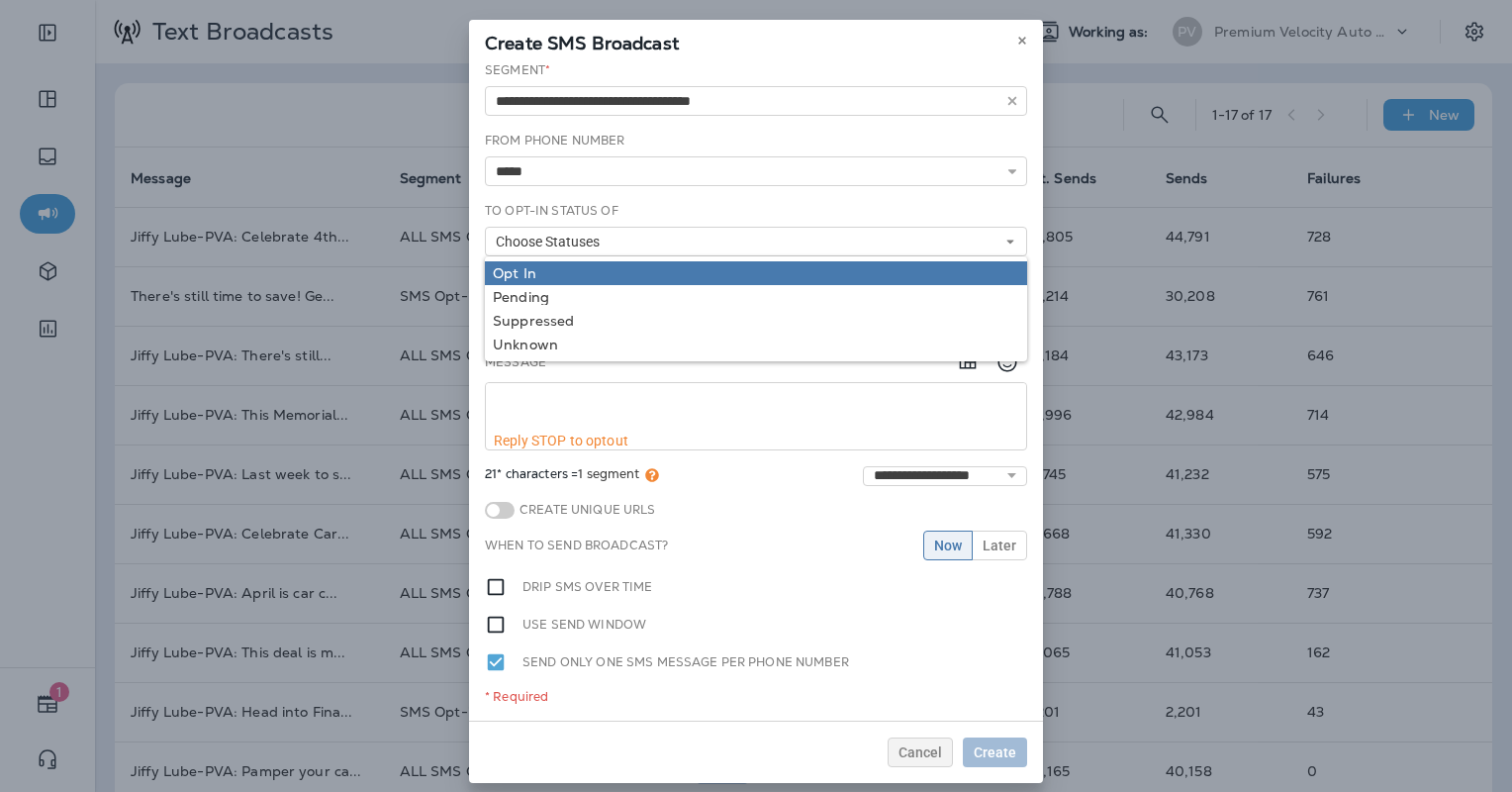 click on "Opt In" at bounding box center (756, 273) 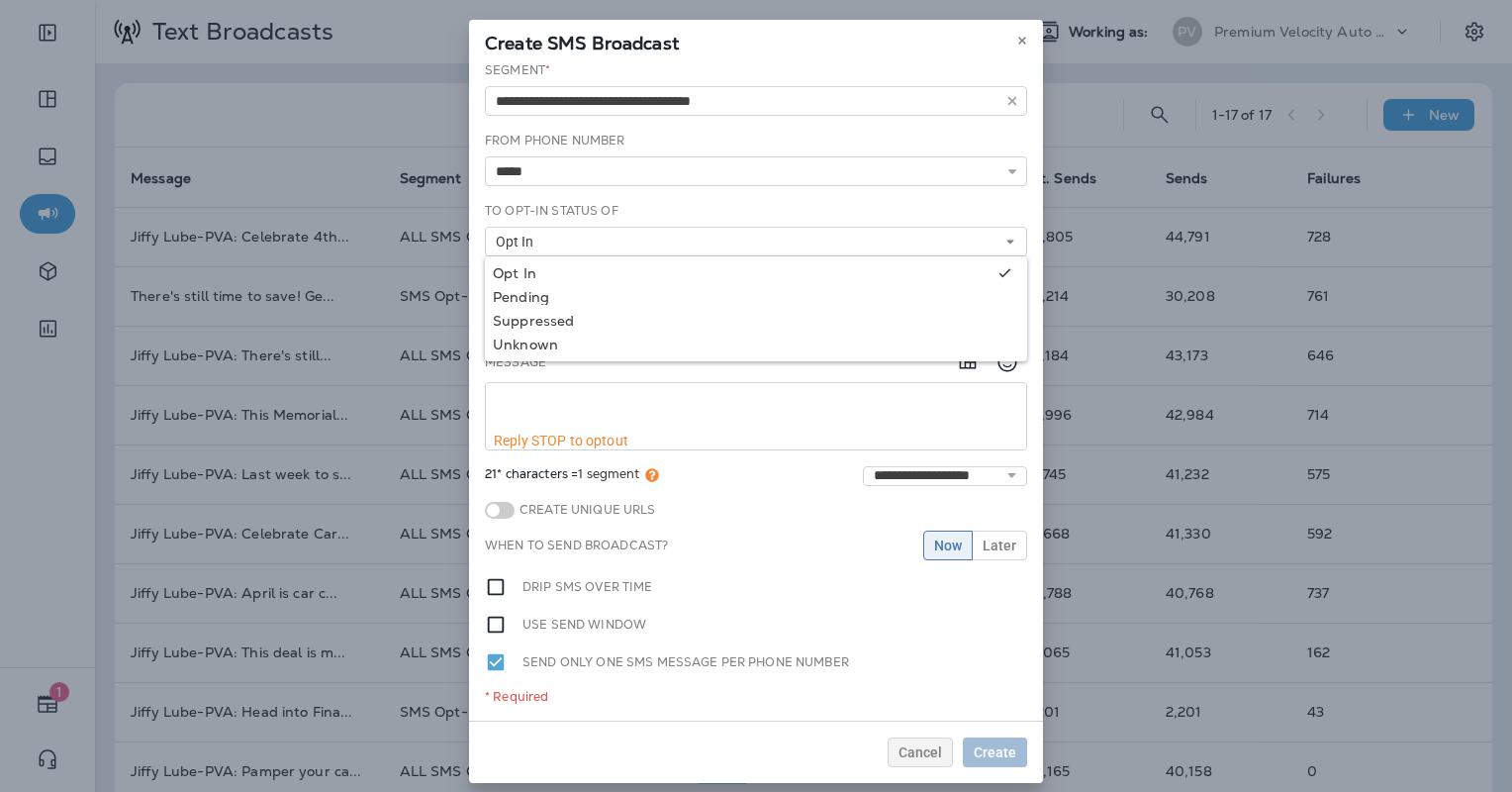 click on "To Opt-In Status of" at bounding box center [518, 70] 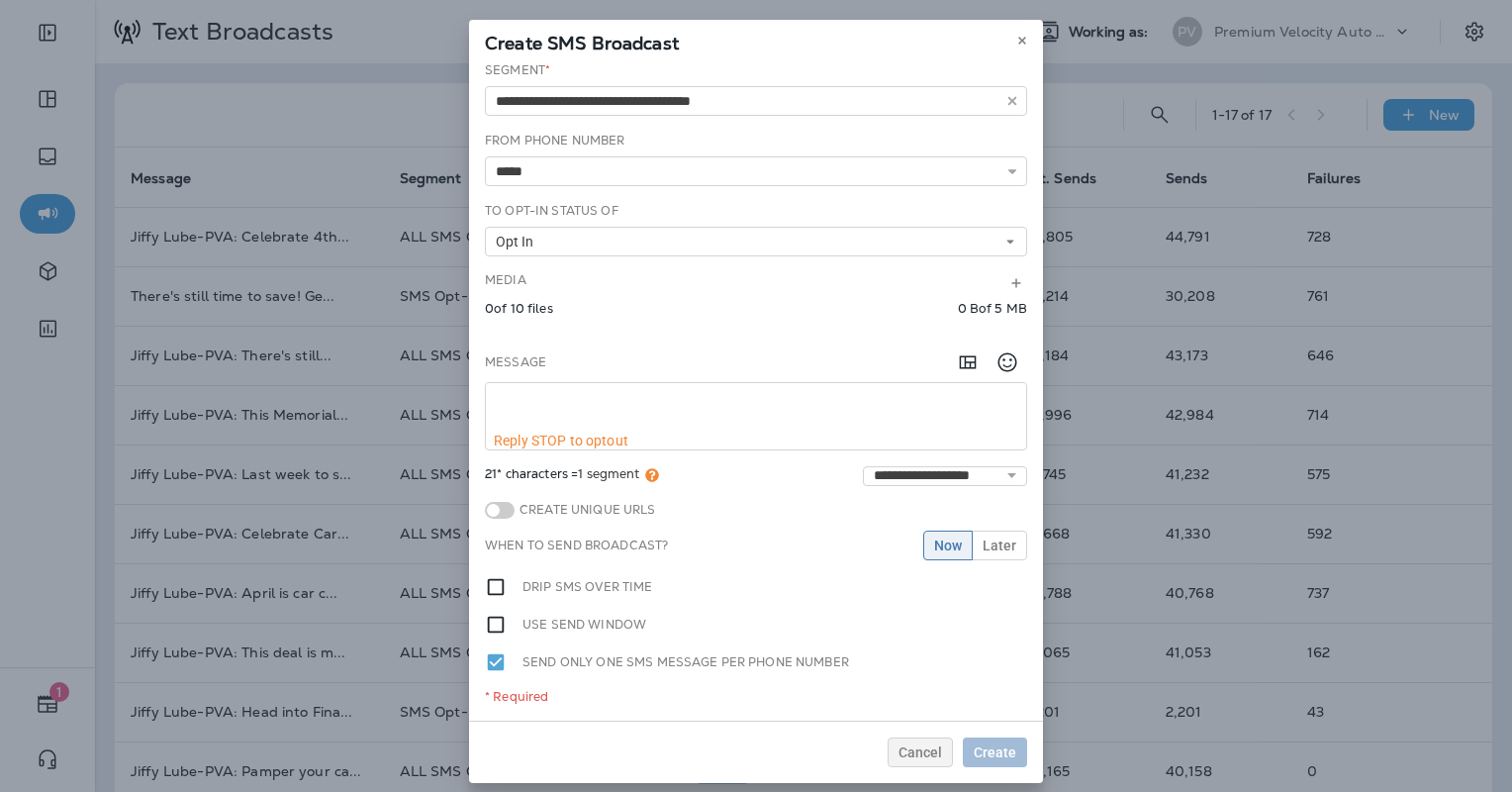 click at bounding box center (756, 408) 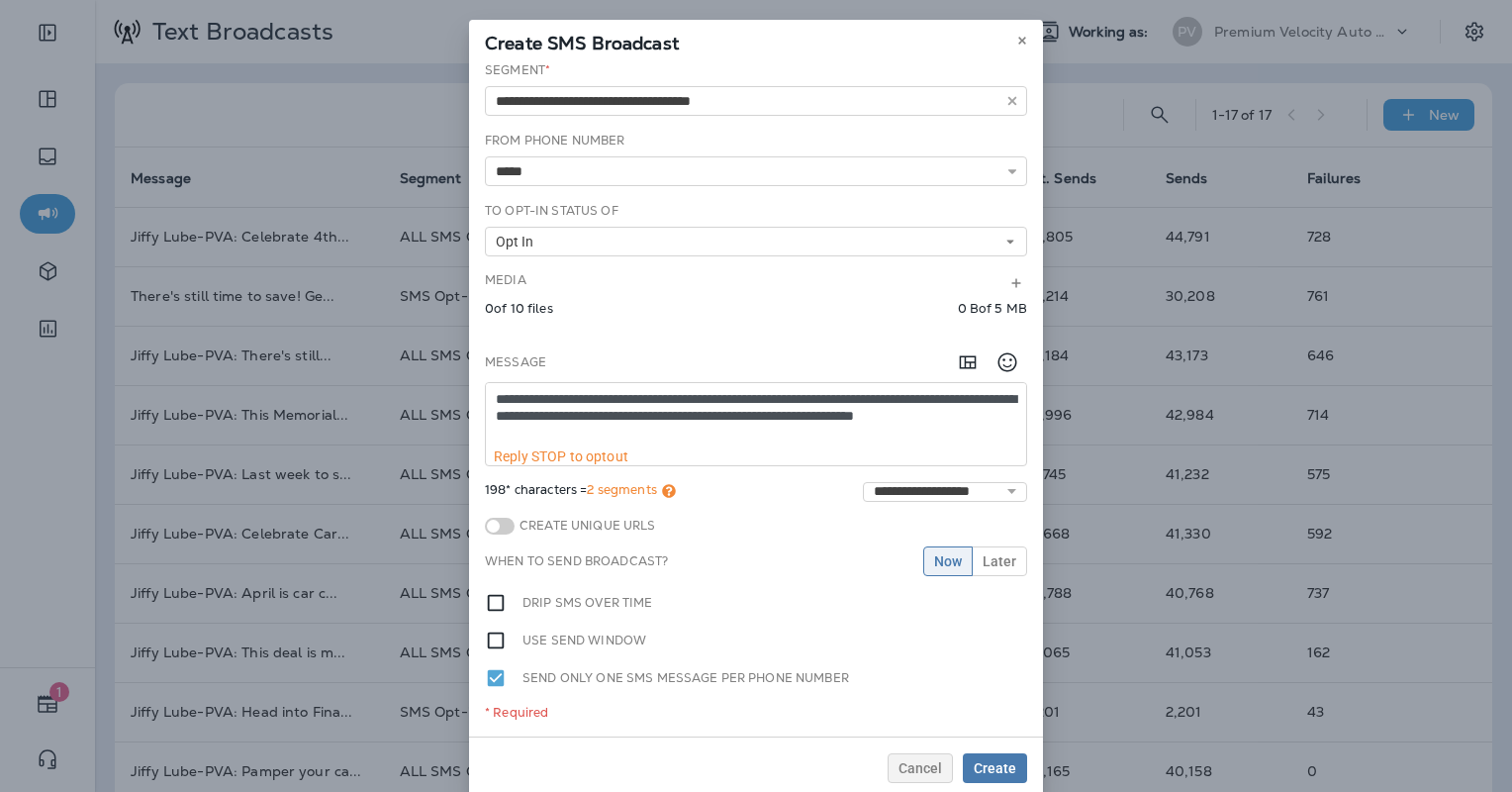 drag, startPoint x: 585, startPoint y: 396, endPoint x: 880, endPoint y: 391, distance: 295.04237 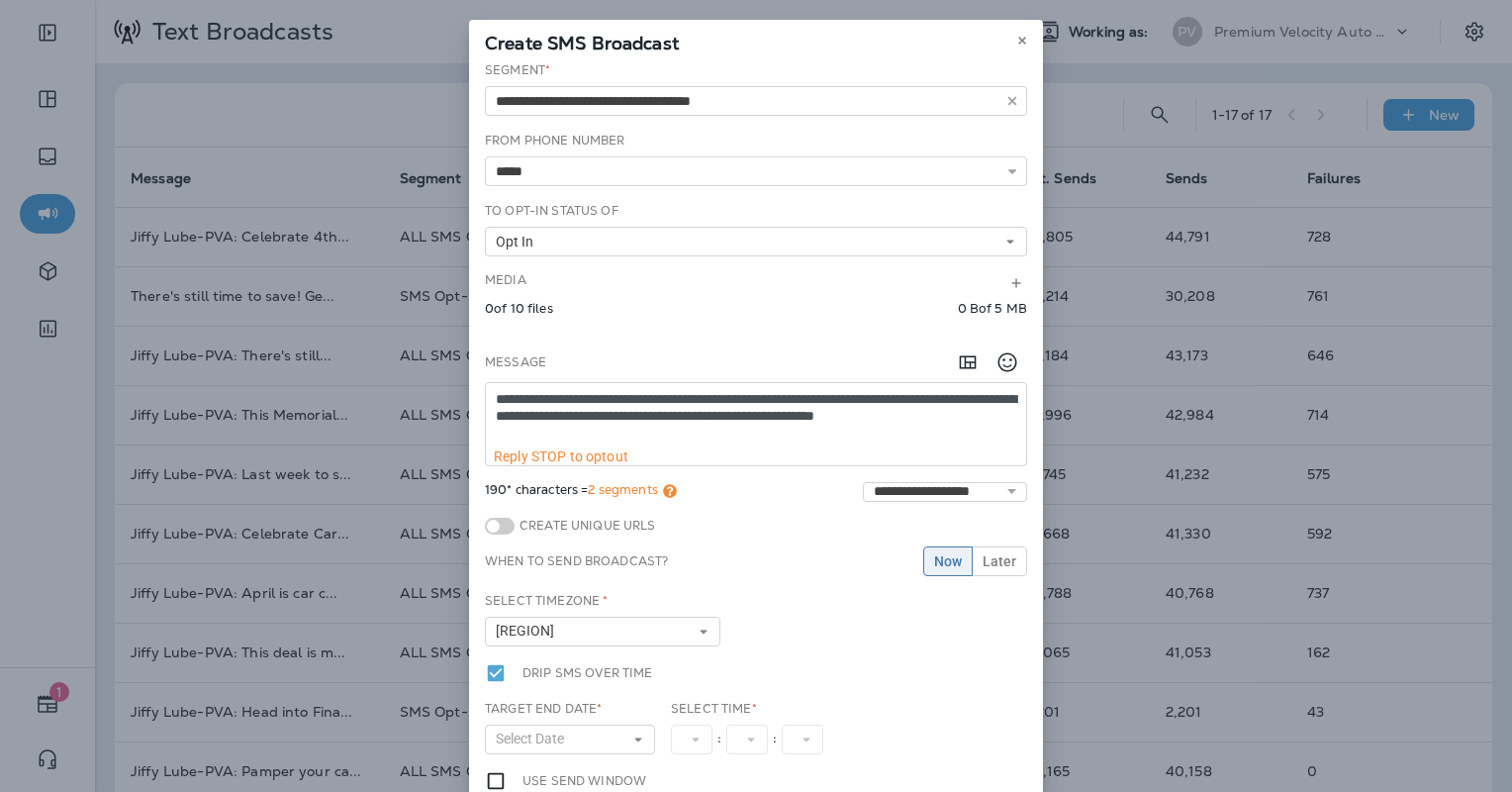 click on "**********" at bounding box center [756, 416] 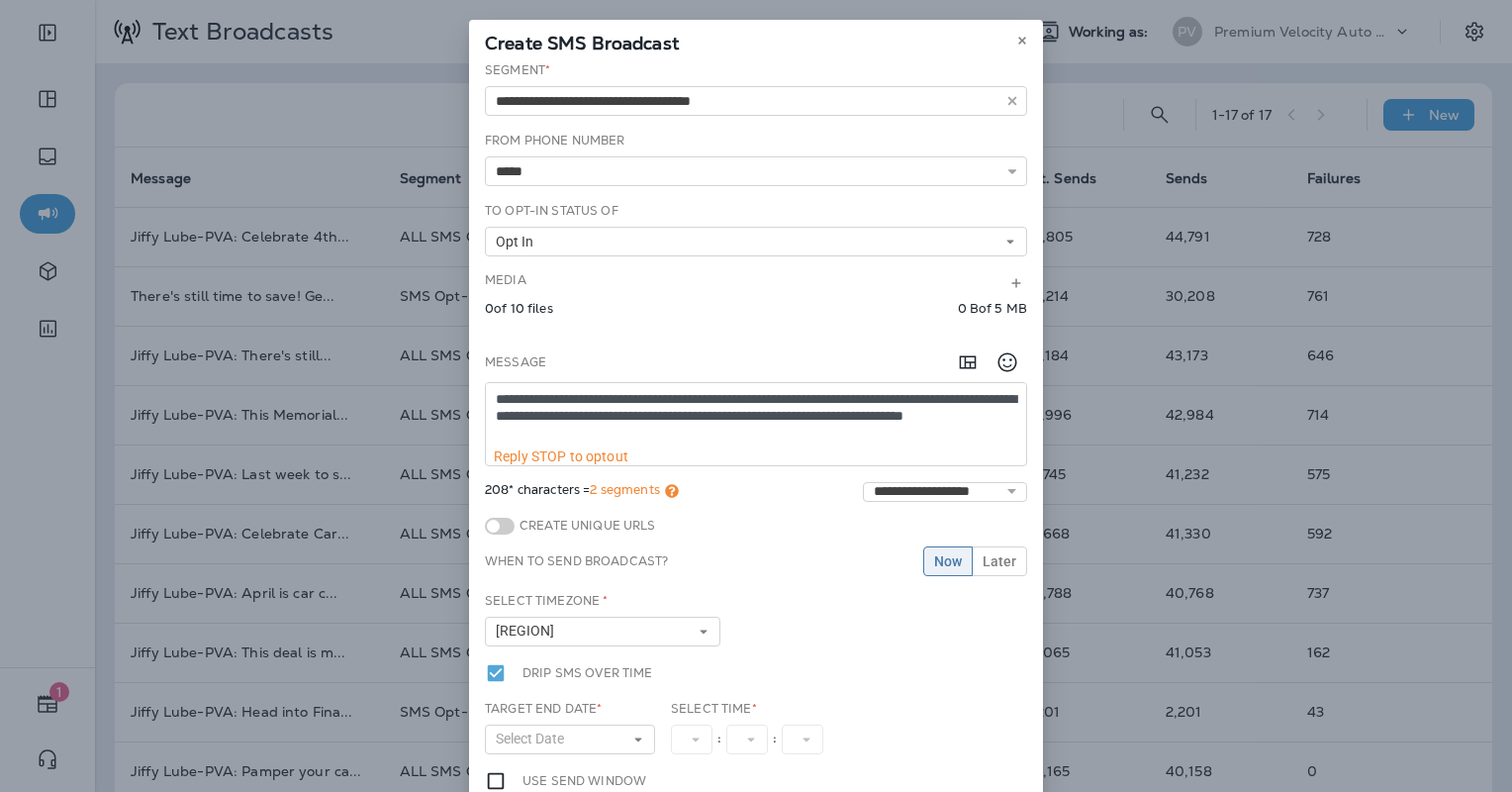 drag, startPoint x: 664, startPoint y: 413, endPoint x: 731, endPoint y: 419, distance: 67.26812 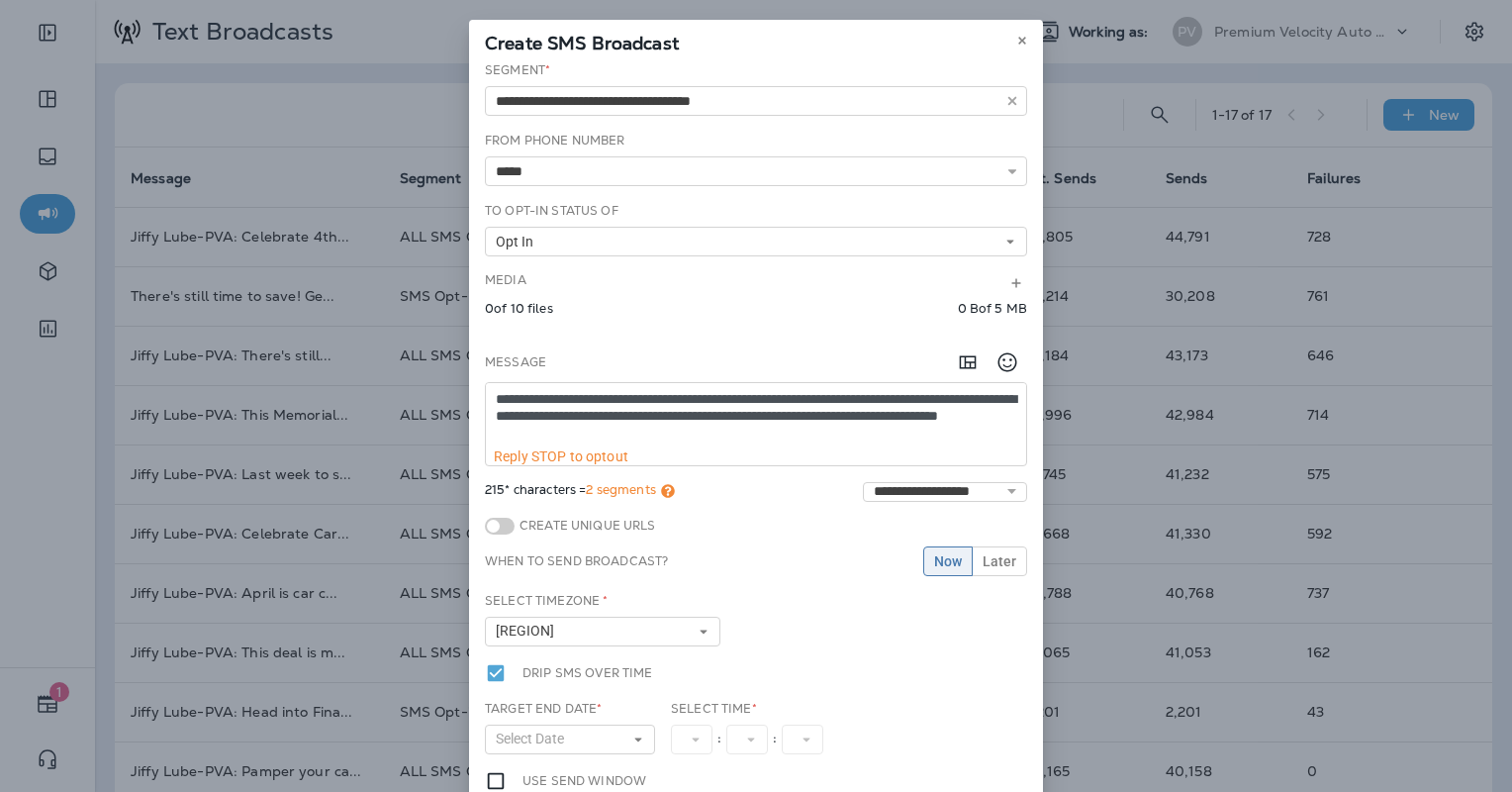 click on "**********" at bounding box center (756, 416) 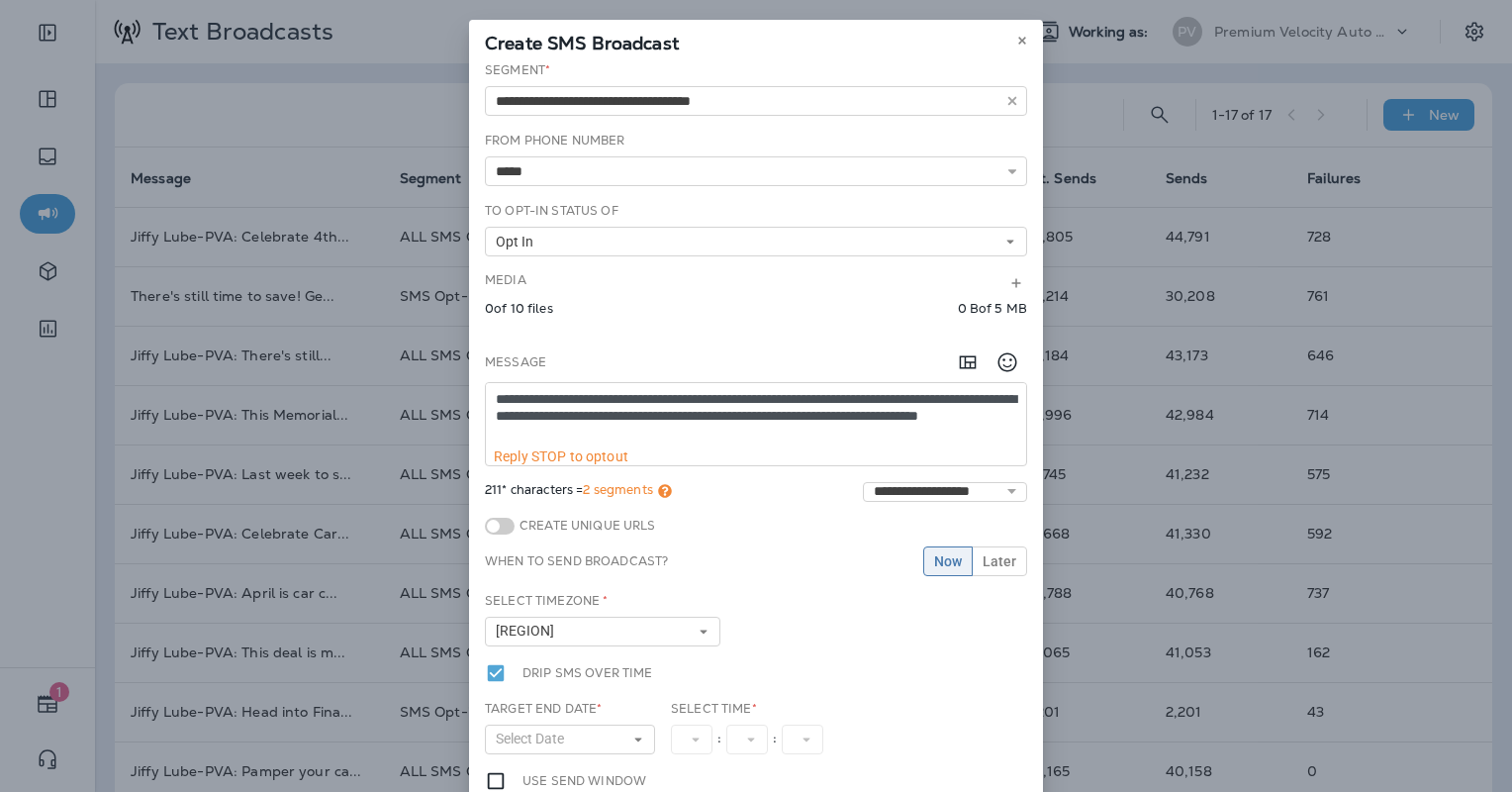 drag, startPoint x: 914, startPoint y: 416, endPoint x: 637, endPoint y: 414, distance: 277.00722 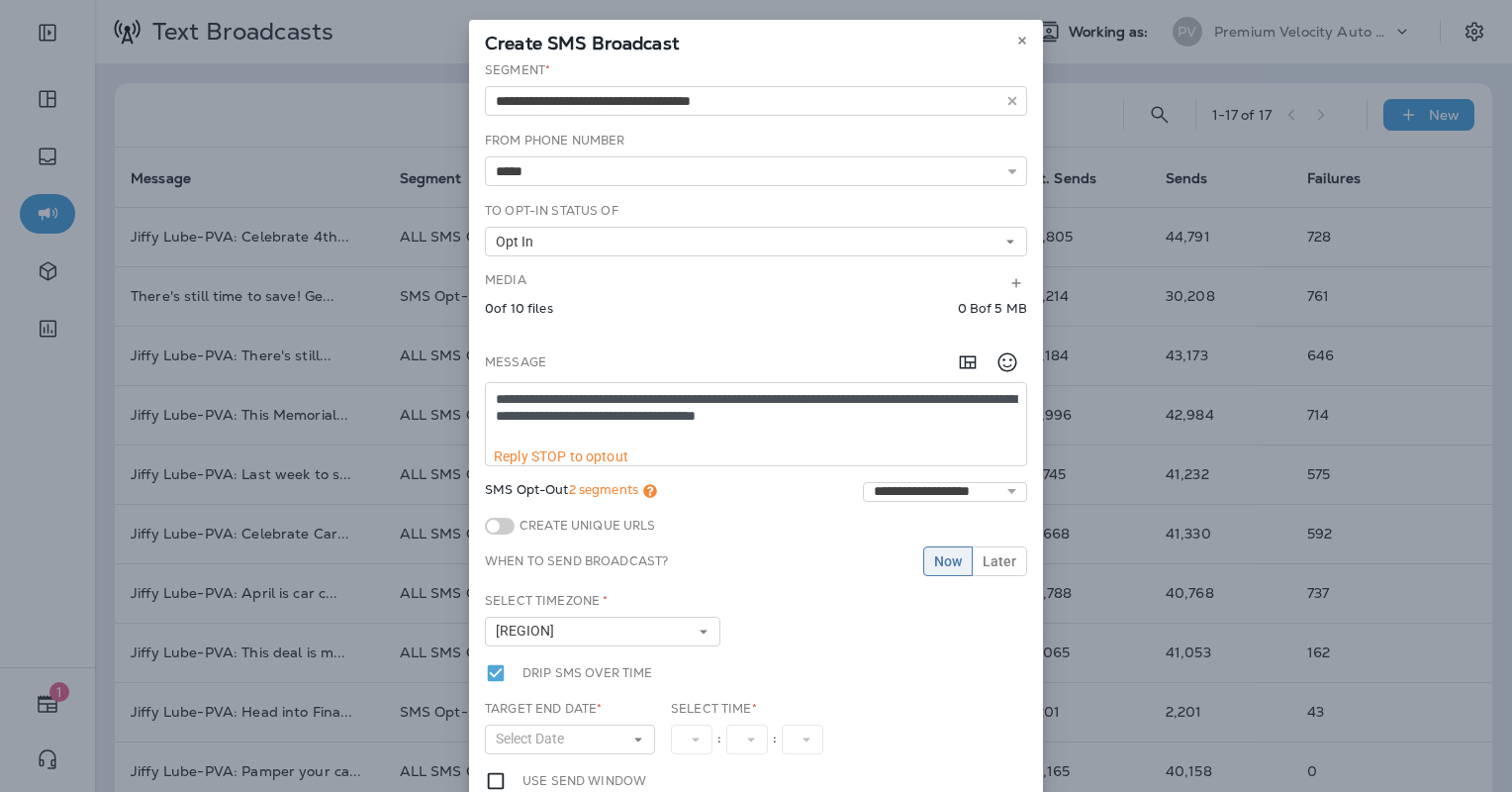 click on "**********" at bounding box center [756, 416] 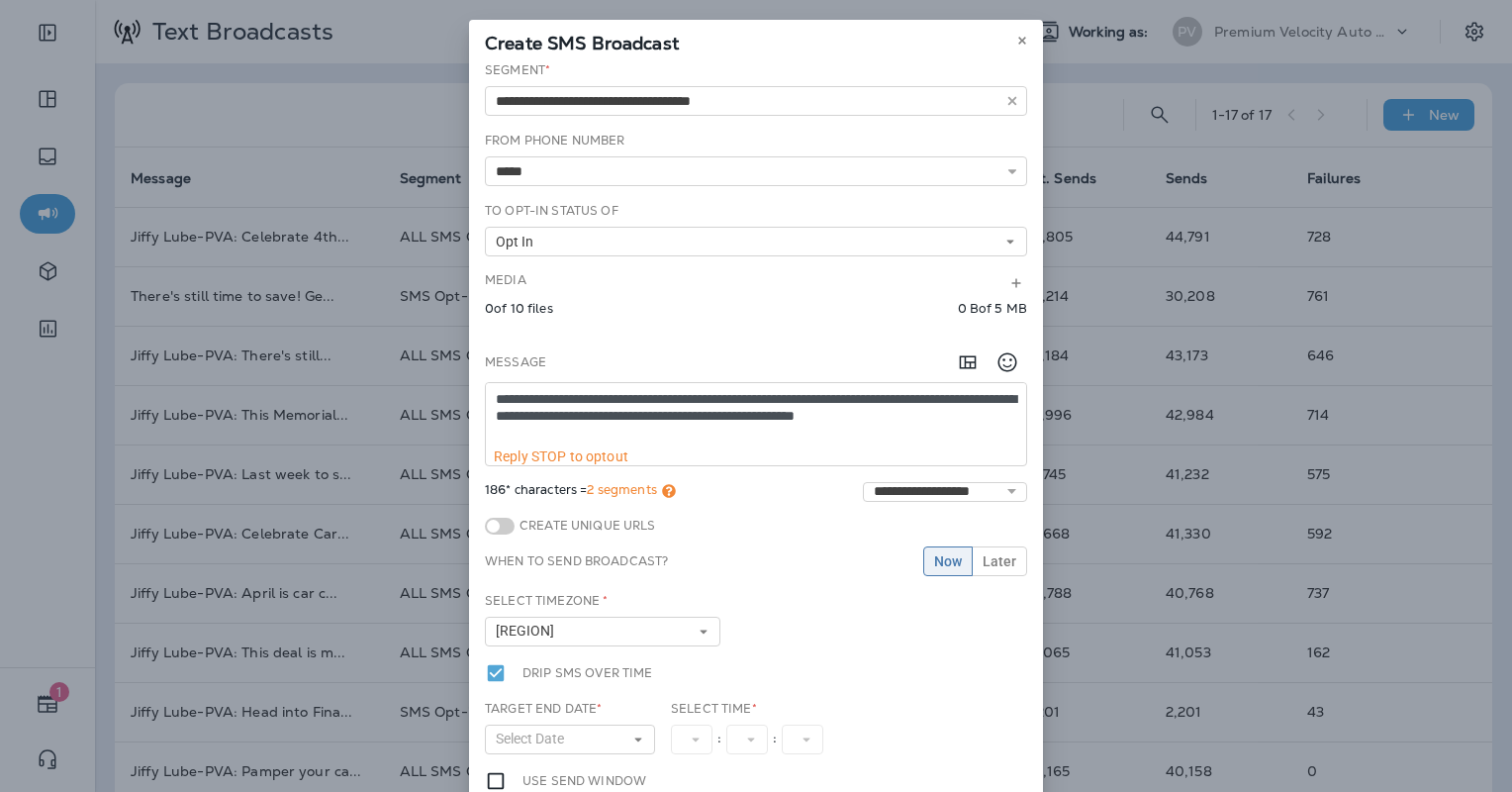click on "**********" at bounding box center [756, 416] 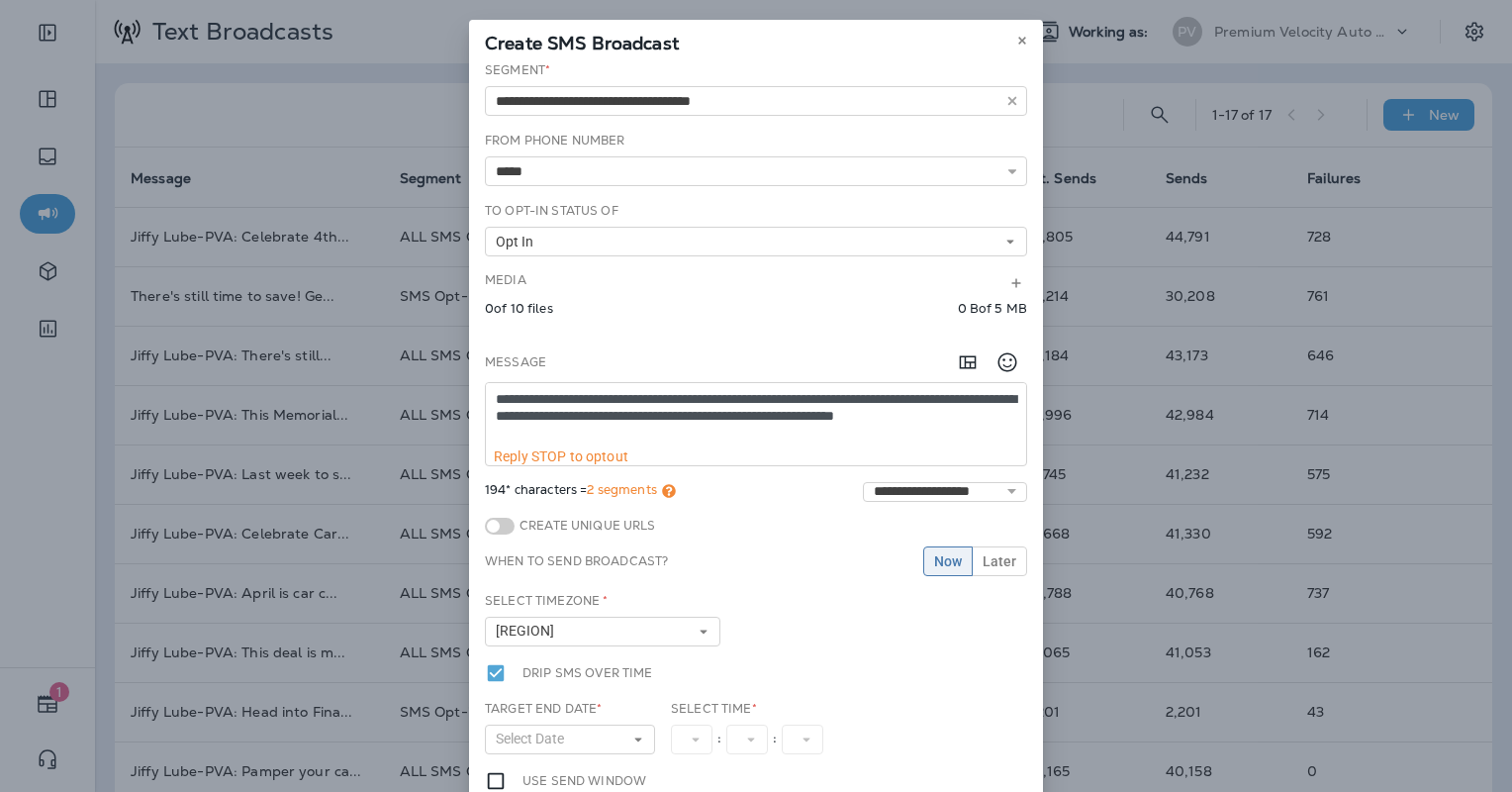 click on "**********" at bounding box center [756, 416] 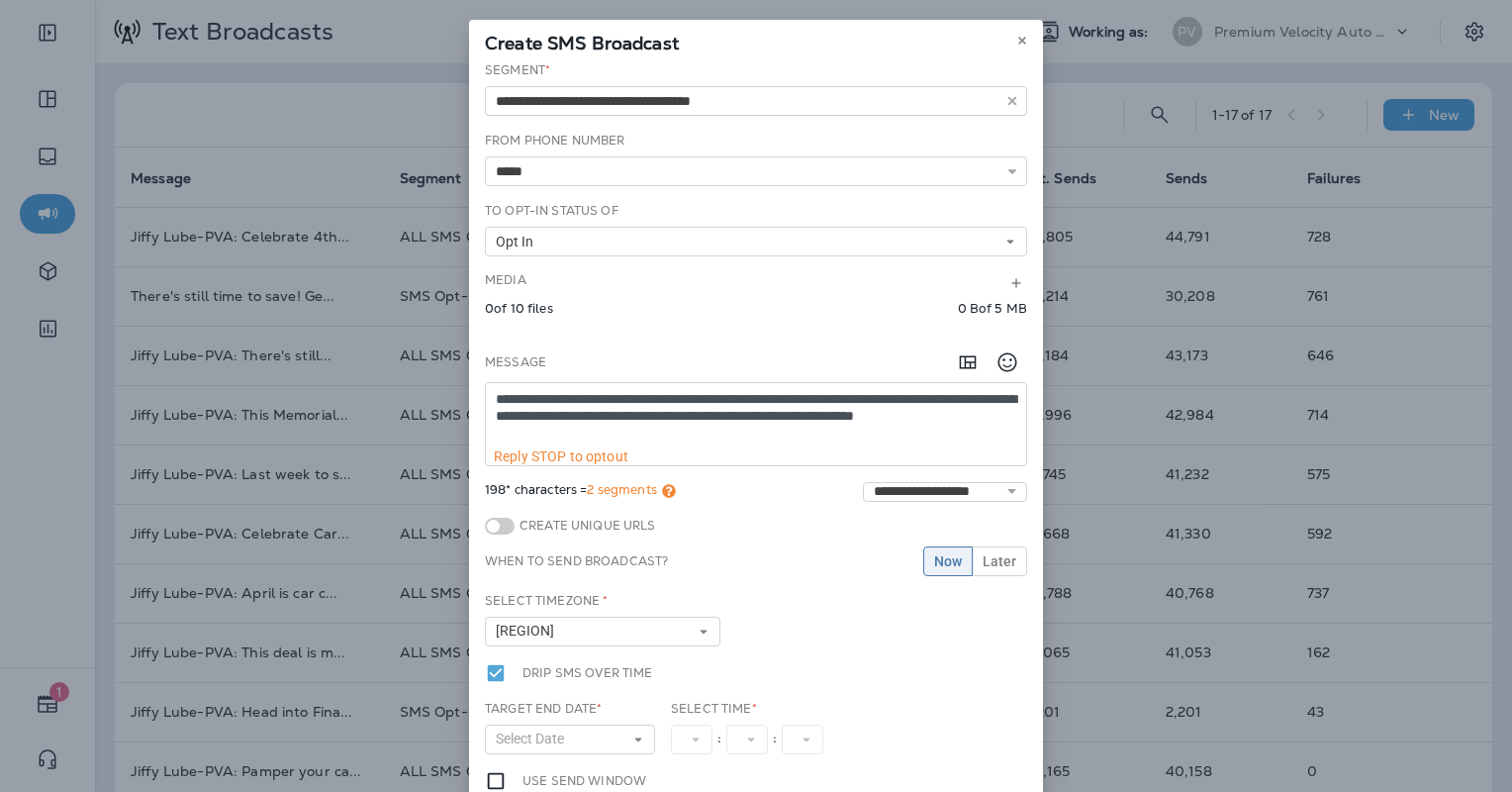 click on "**********" at bounding box center (756, 416) 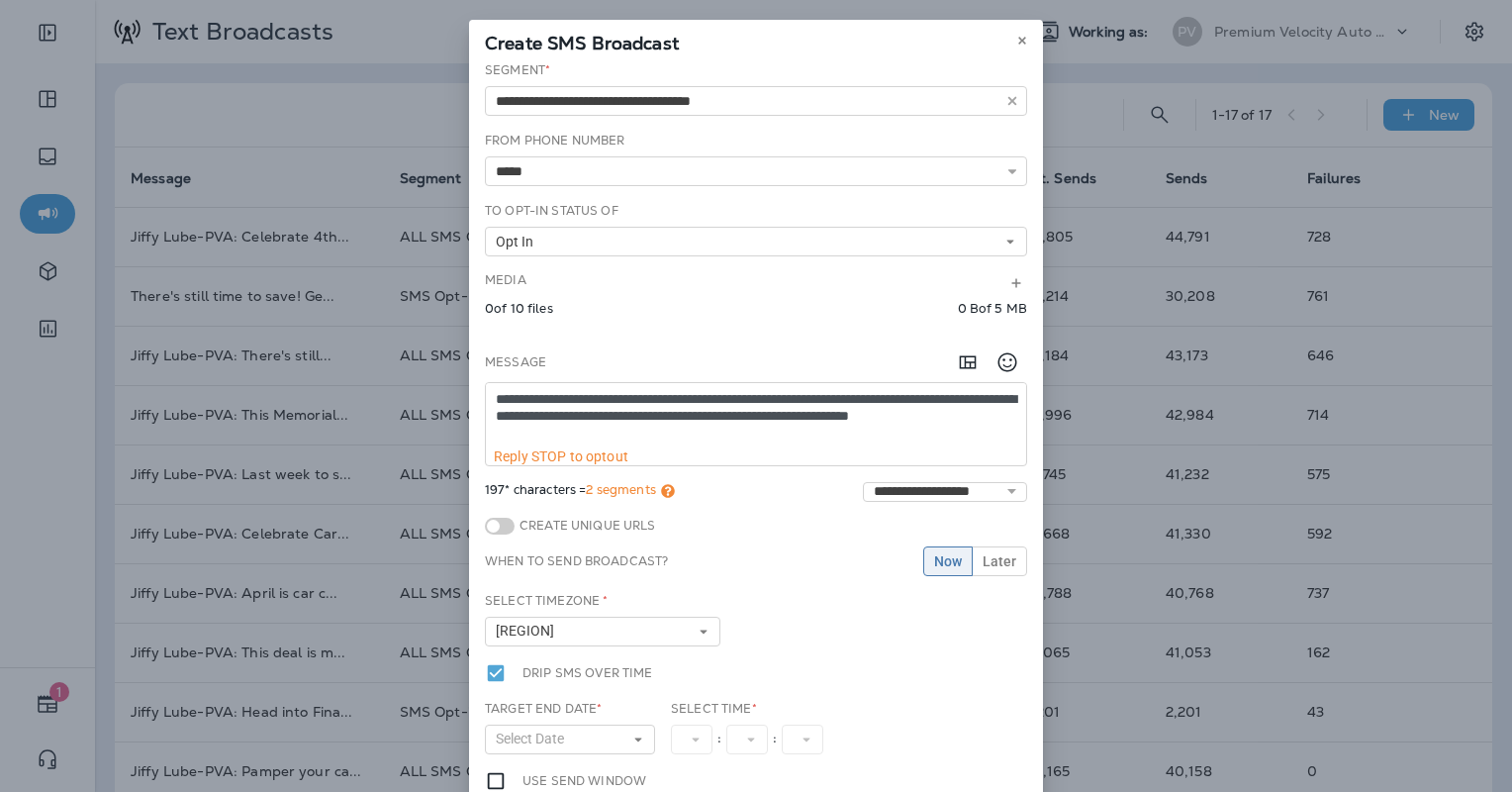 drag, startPoint x: 793, startPoint y: 398, endPoint x: 679, endPoint y: 405, distance: 114.21471 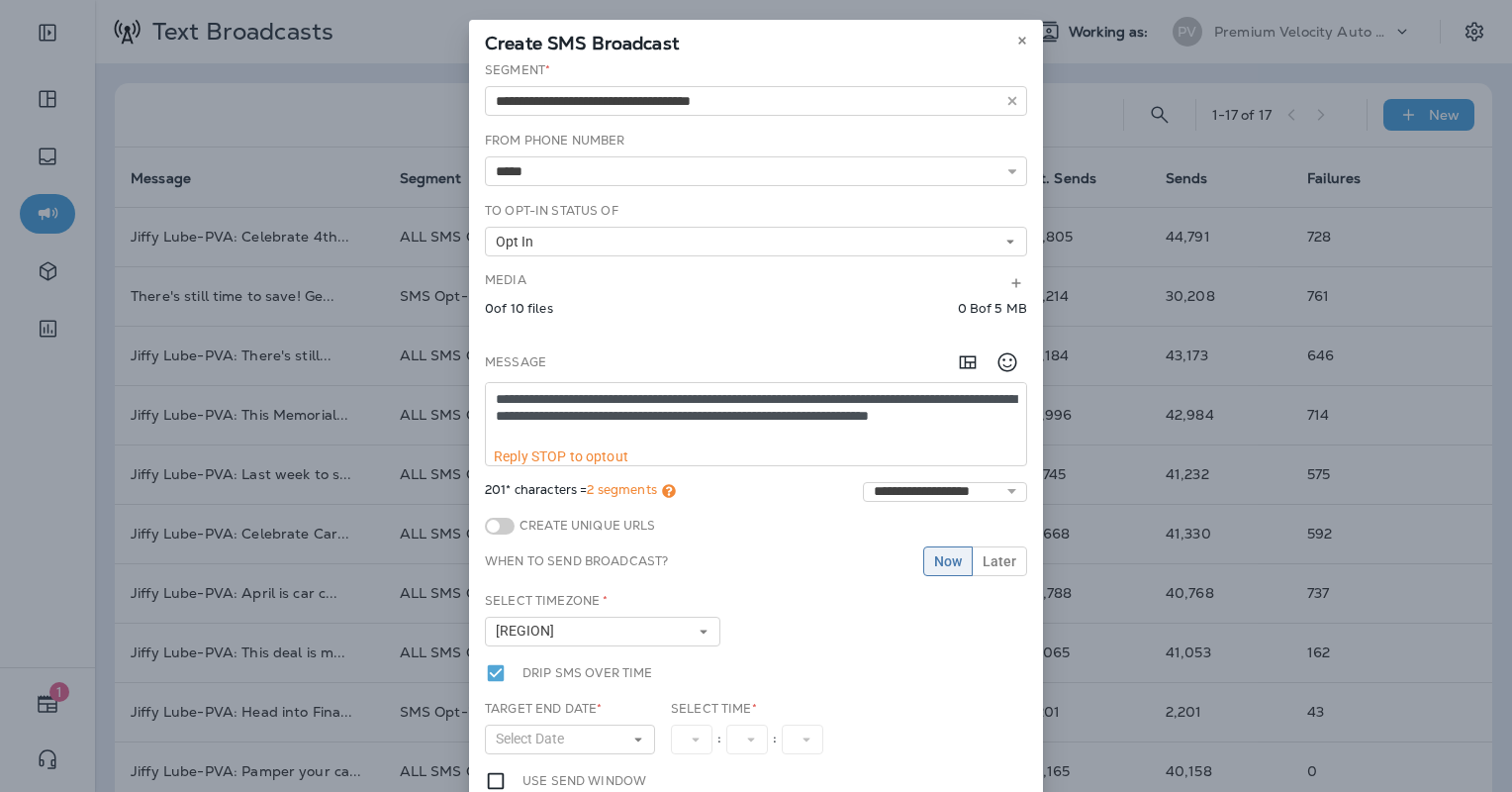 click on "**********" at bounding box center (756, 416) 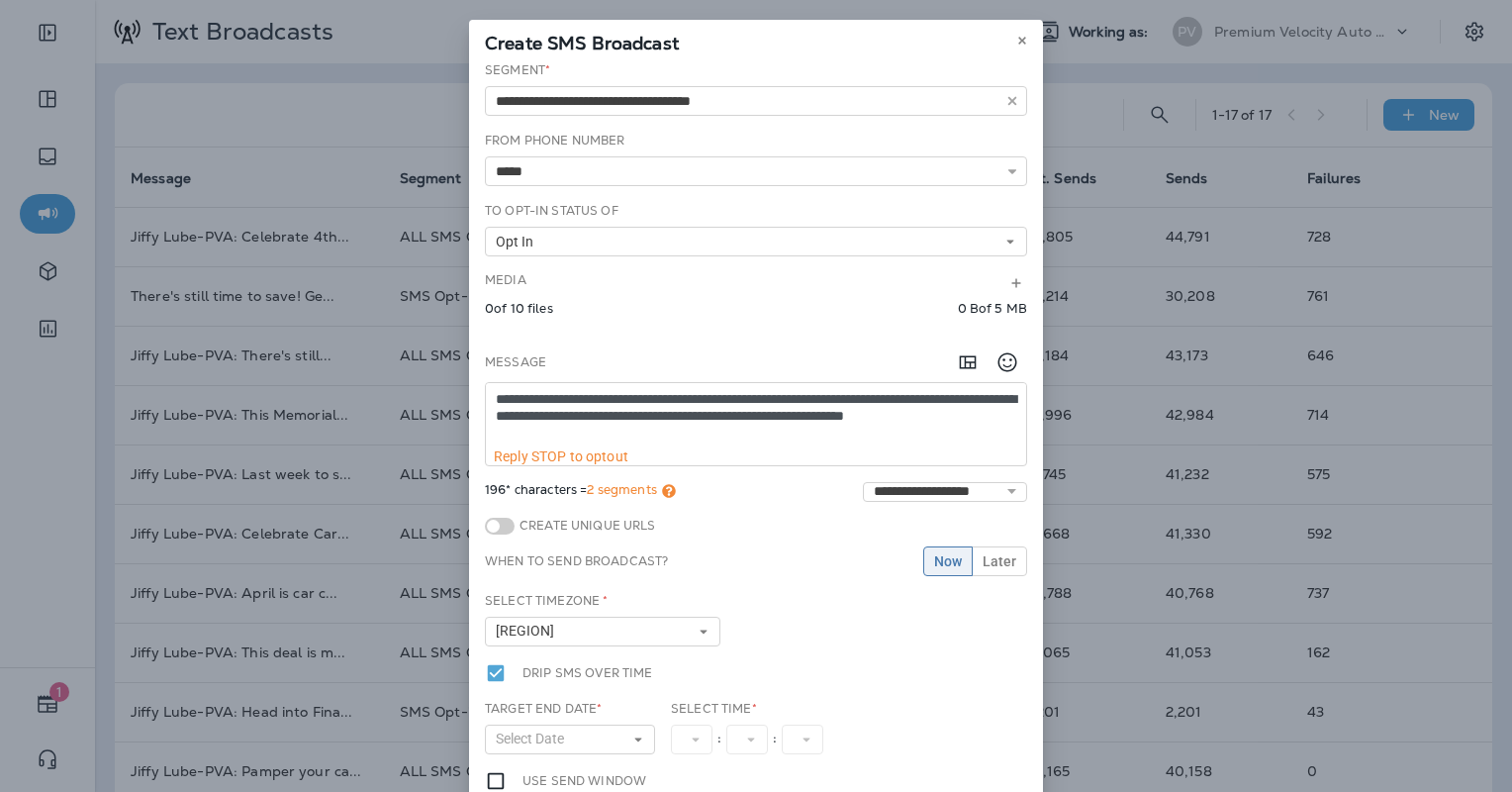 click on "**********" at bounding box center (756, 416) 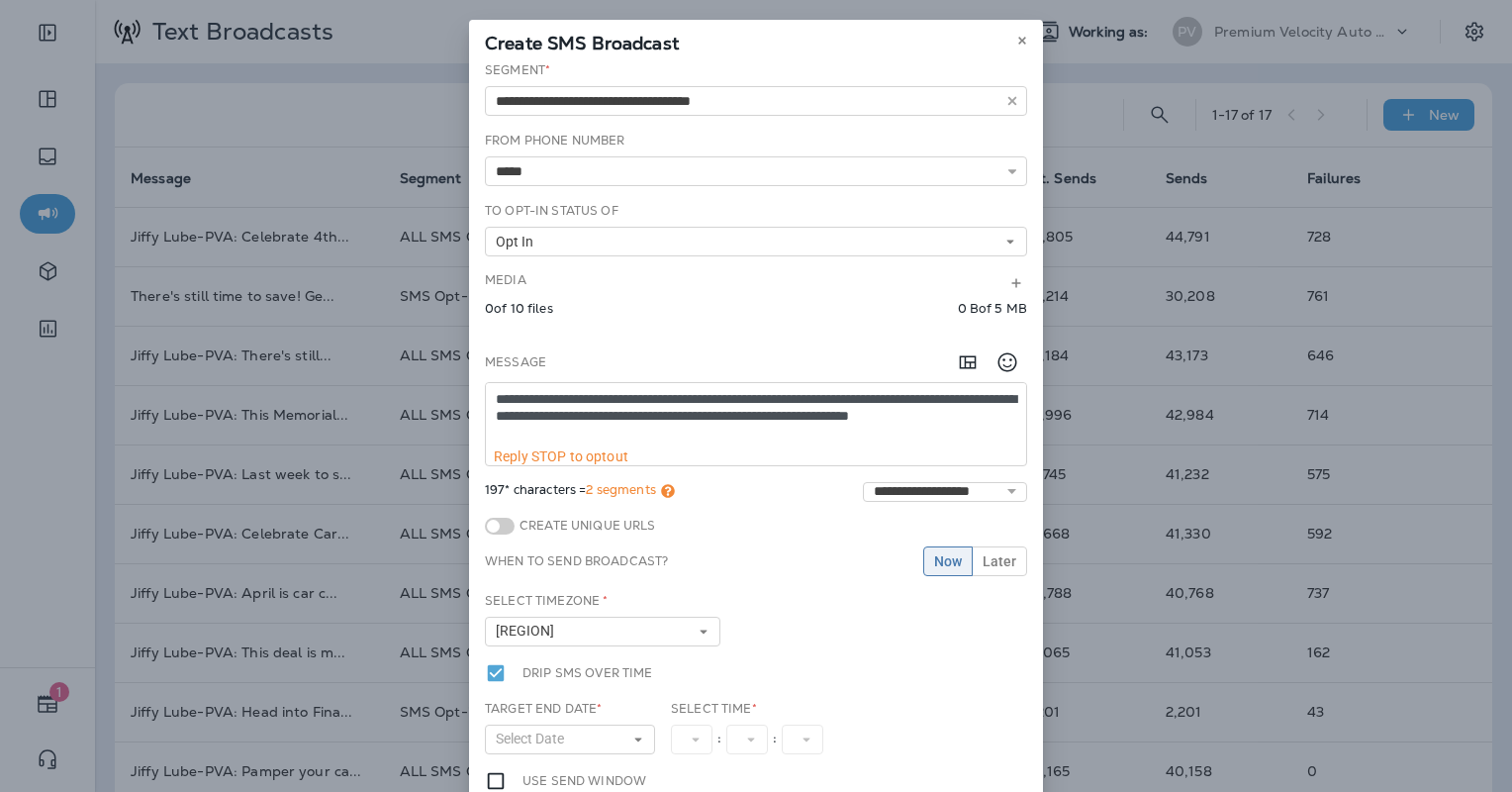 click on "**********" at bounding box center [756, 416] 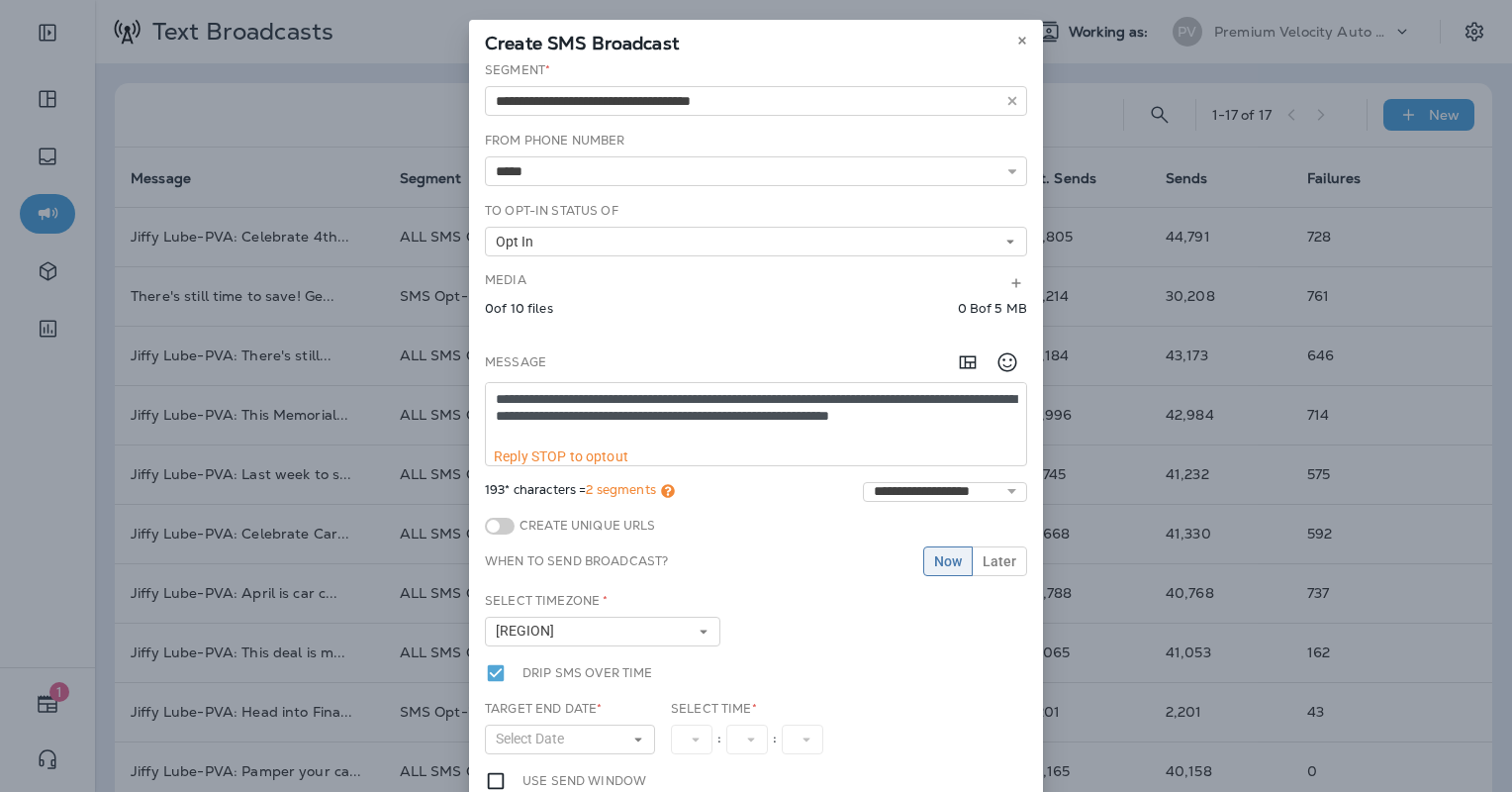 drag, startPoint x: 817, startPoint y: 401, endPoint x: 865, endPoint y: 400, distance: 48.010416 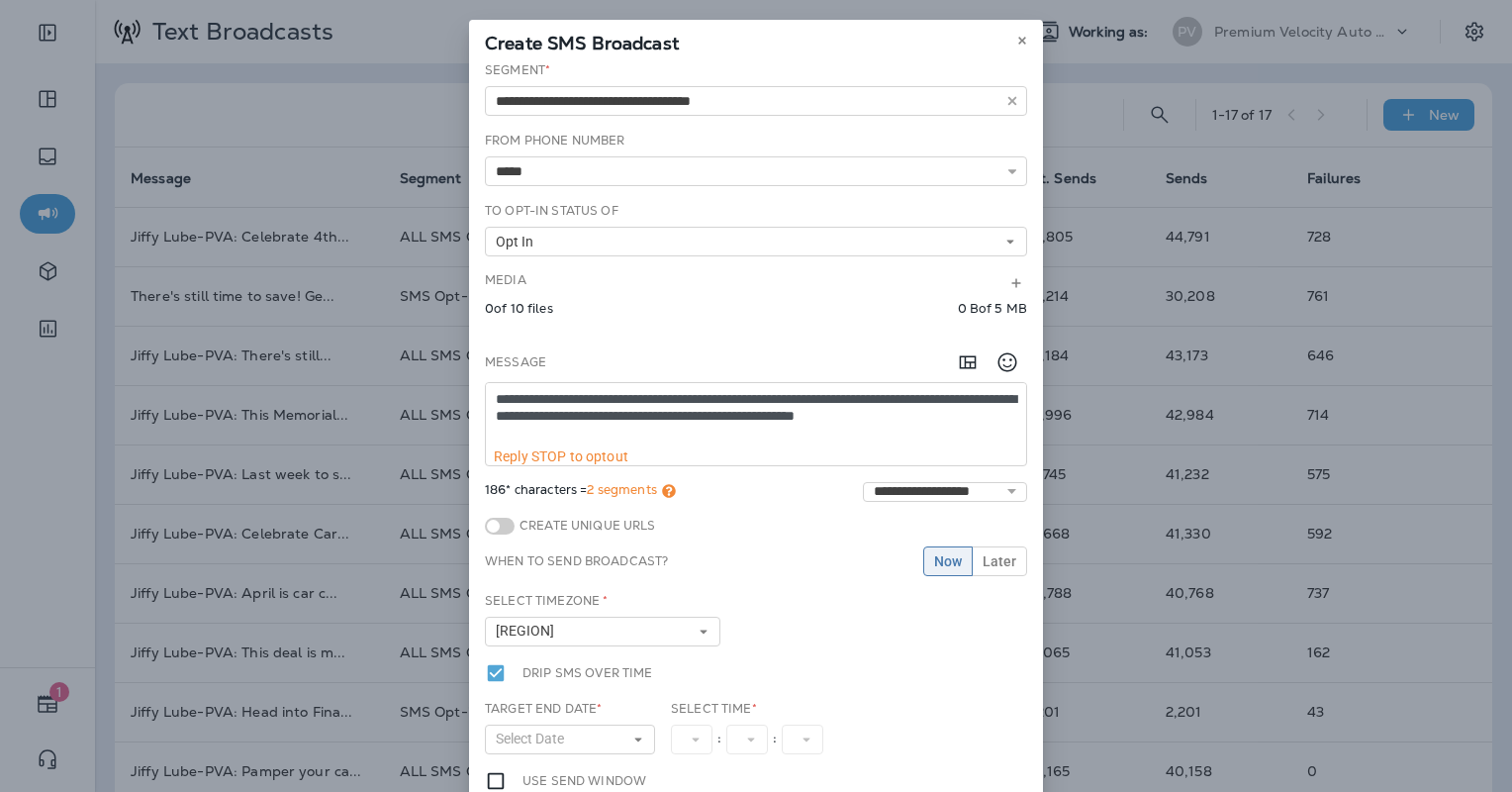 drag, startPoint x: 600, startPoint y: 439, endPoint x: 397, endPoint y: 378, distance: 211.96698 